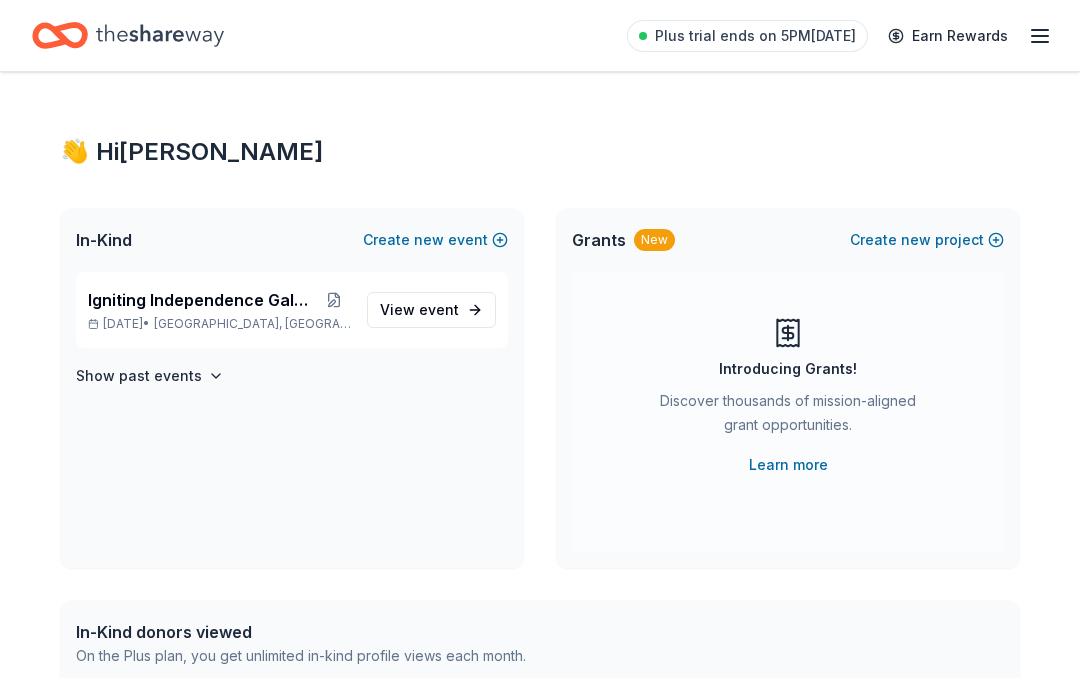 scroll, scrollTop: 0, scrollLeft: 0, axis: both 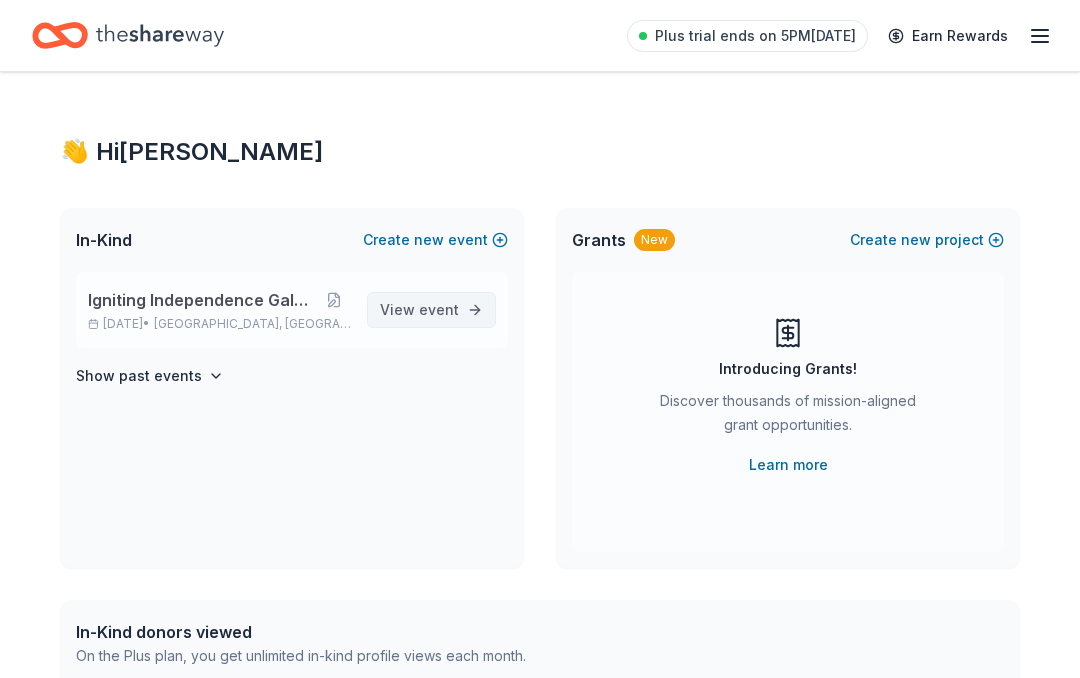 click on "event" at bounding box center (439, 309) 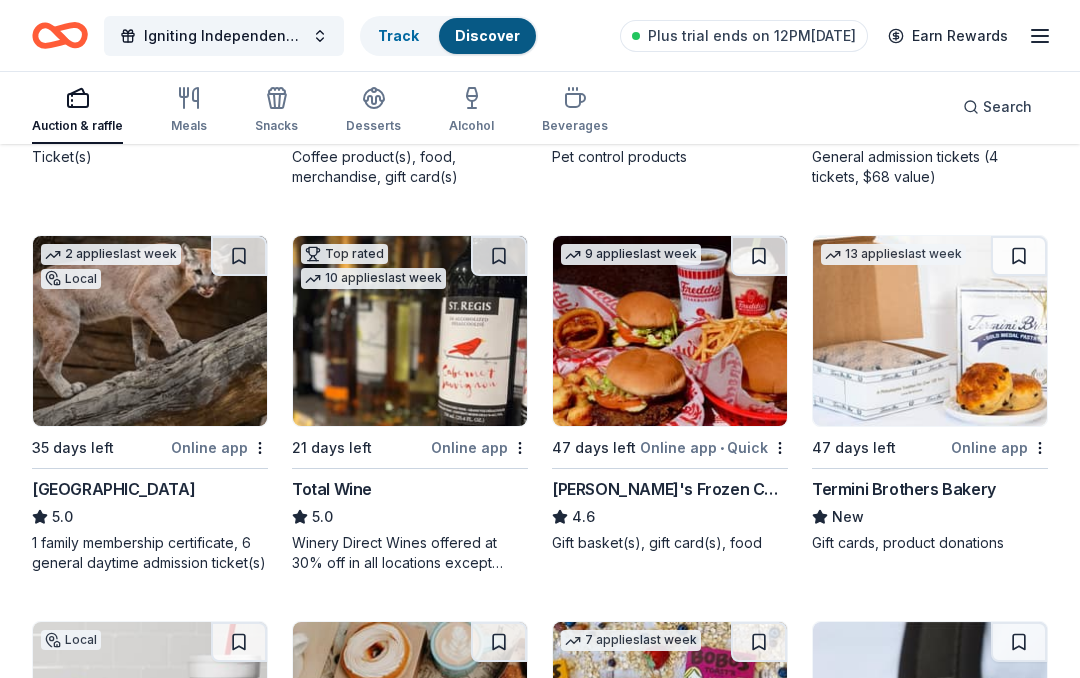 scroll, scrollTop: 2429, scrollLeft: 0, axis: vertical 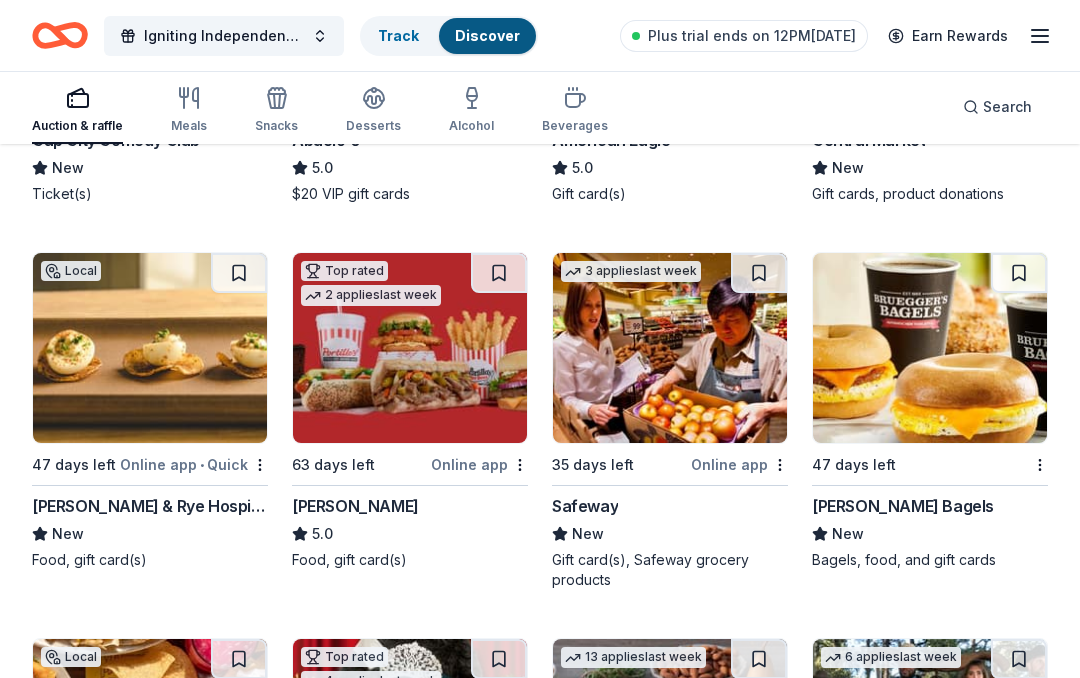 click at bounding box center [150, 348] 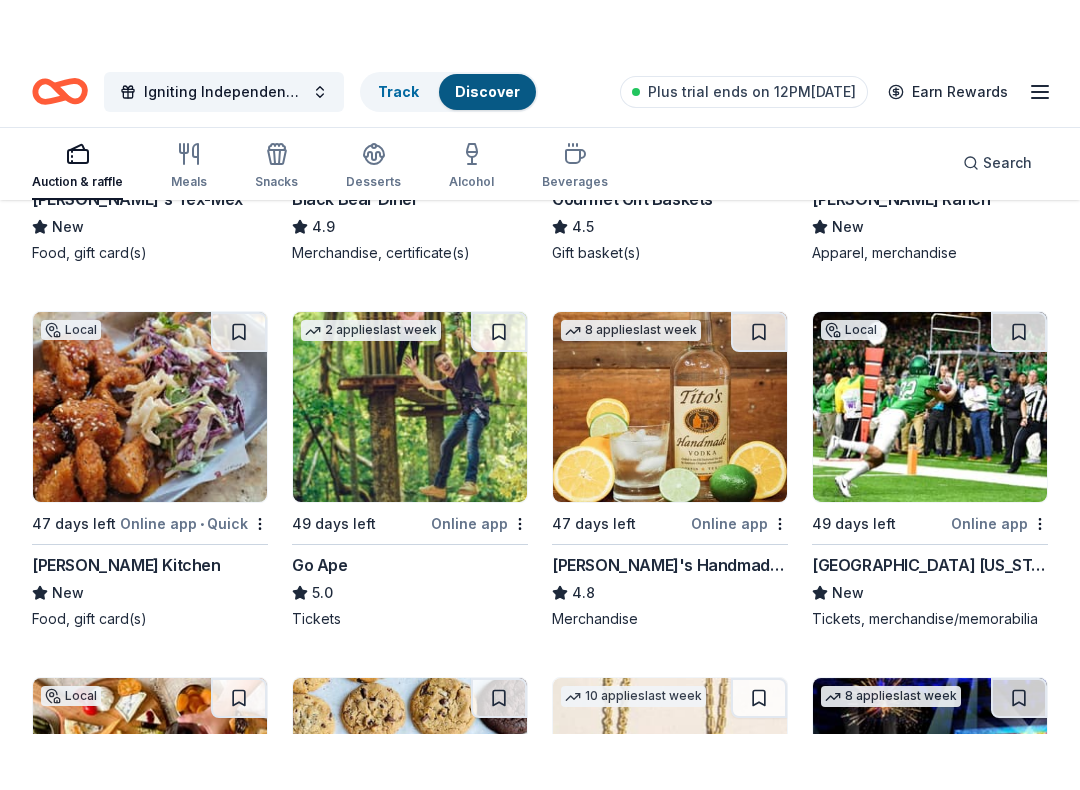 scroll, scrollTop: 4294, scrollLeft: 0, axis: vertical 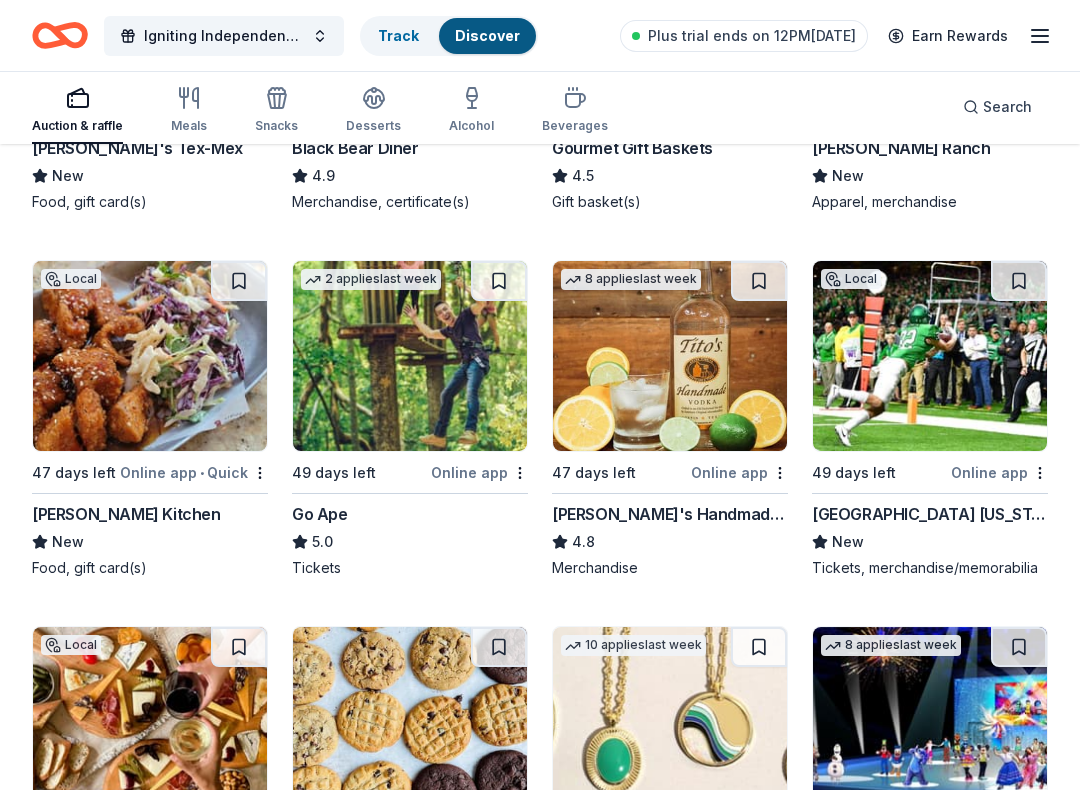 click at bounding box center (410, 356) 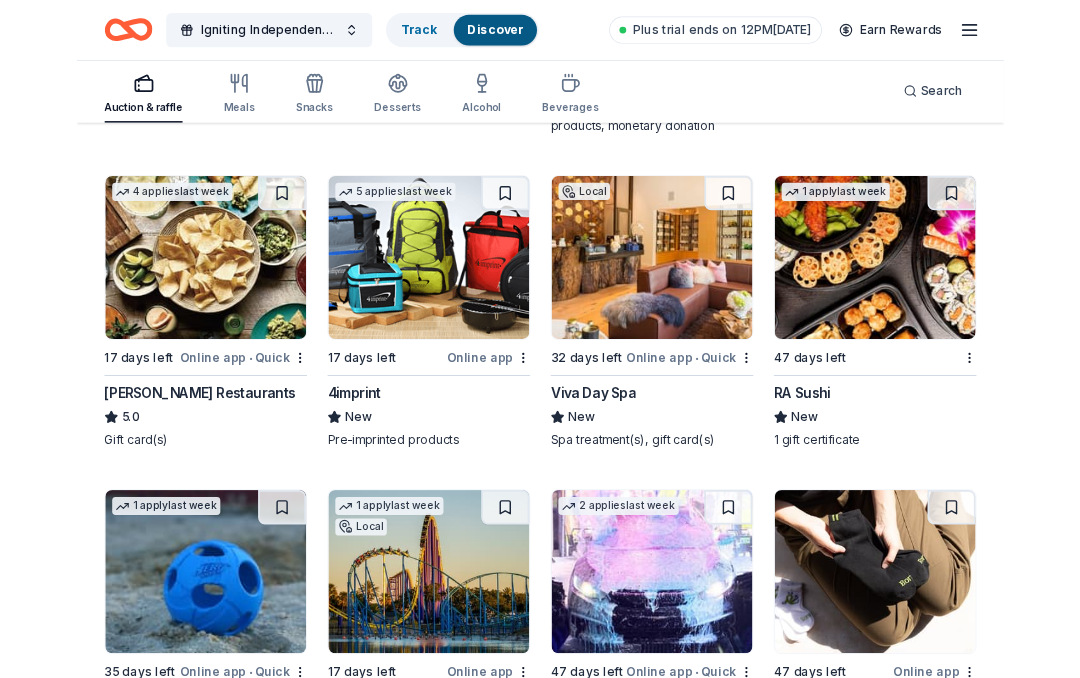 scroll, scrollTop: 5855, scrollLeft: 0, axis: vertical 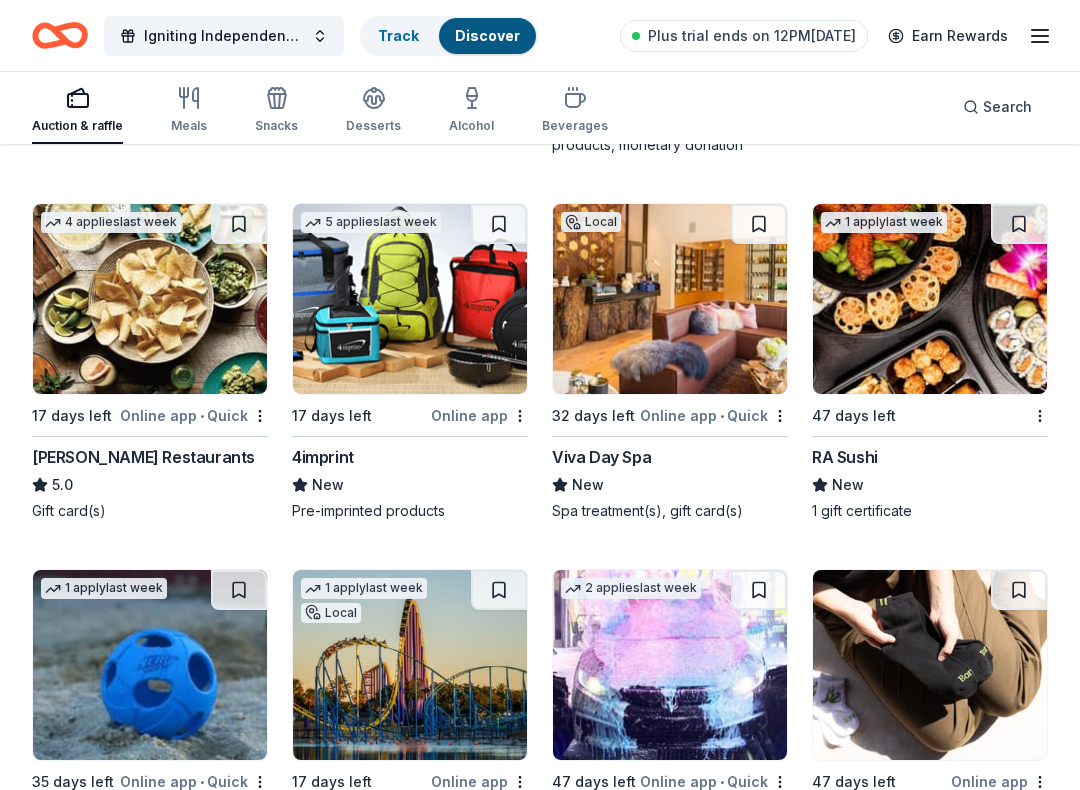 click at bounding box center (930, 299) 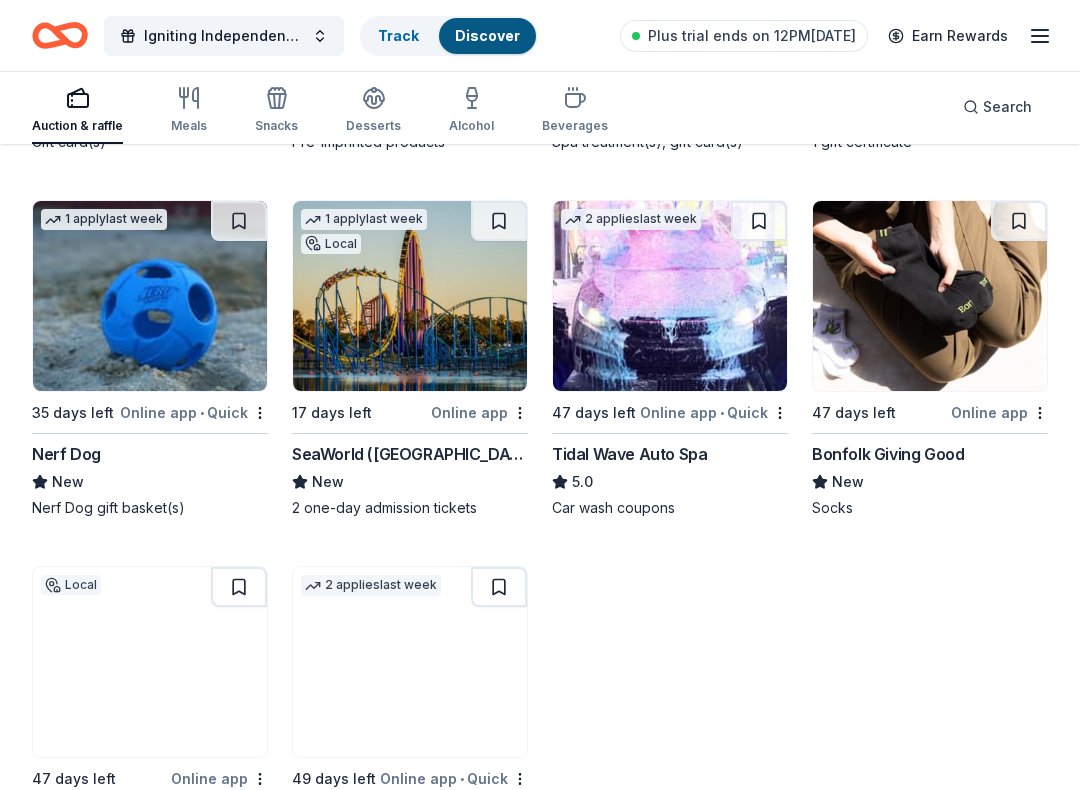 scroll, scrollTop: 6224, scrollLeft: 0, axis: vertical 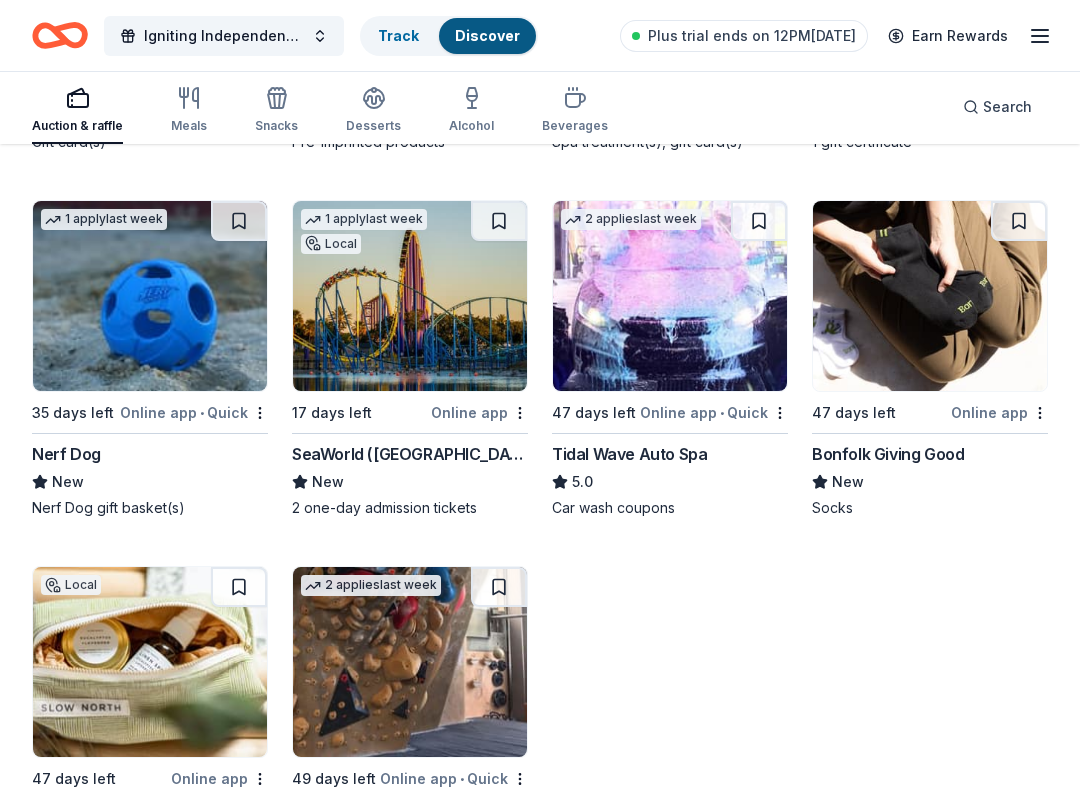 click at bounding box center [410, 296] 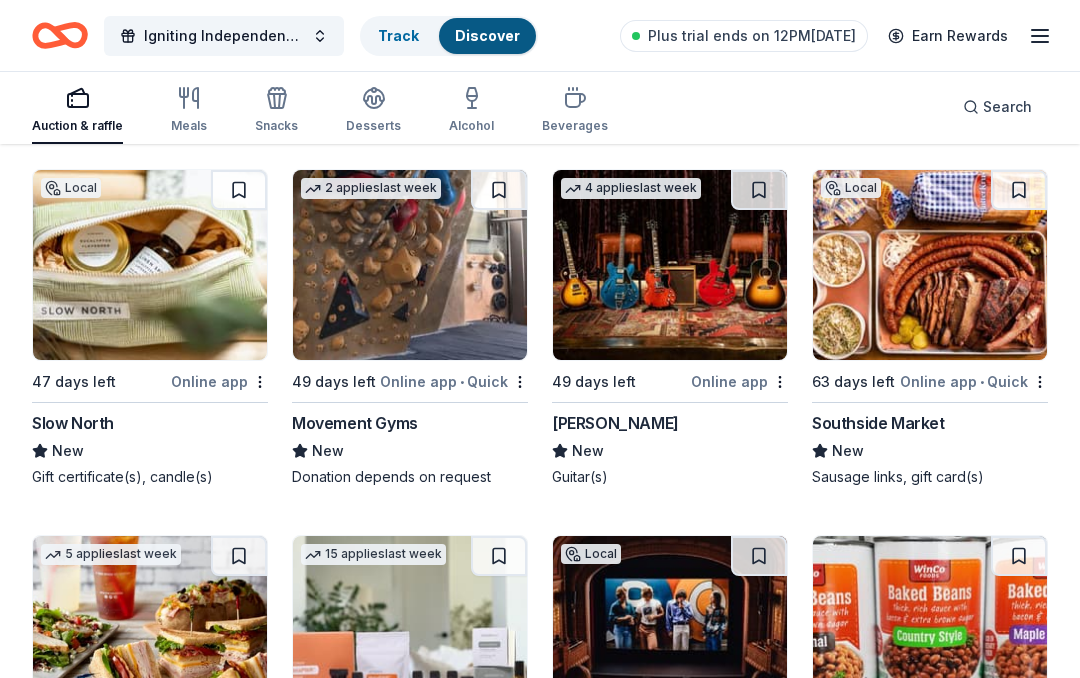 scroll, scrollTop: 6613, scrollLeft: 0, axis: vertical 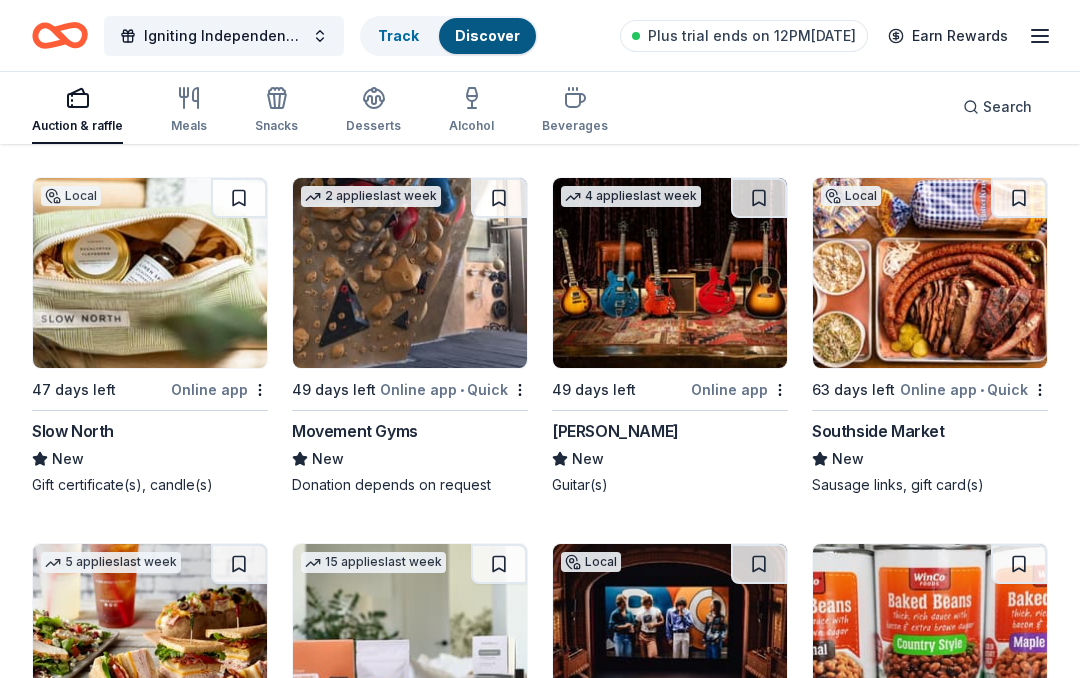 click at bounding box center [410, 273] 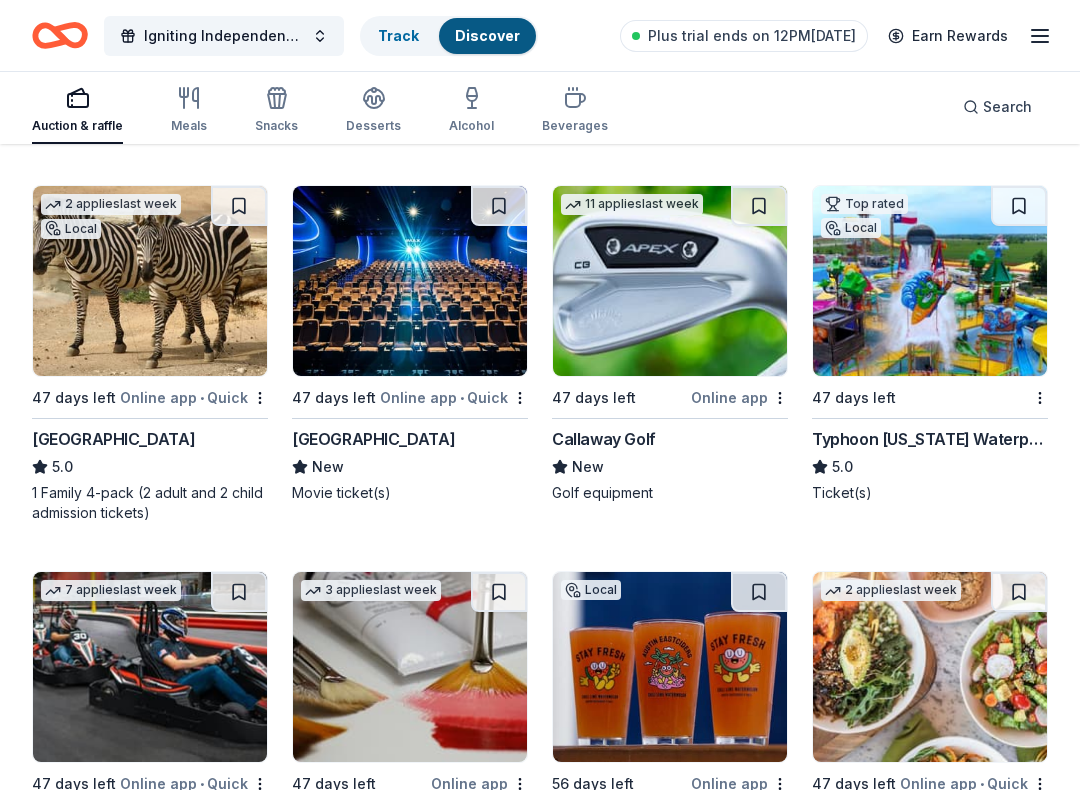 scroll, scrollTop: 7744, scrollLeft: 0, axis: vertical 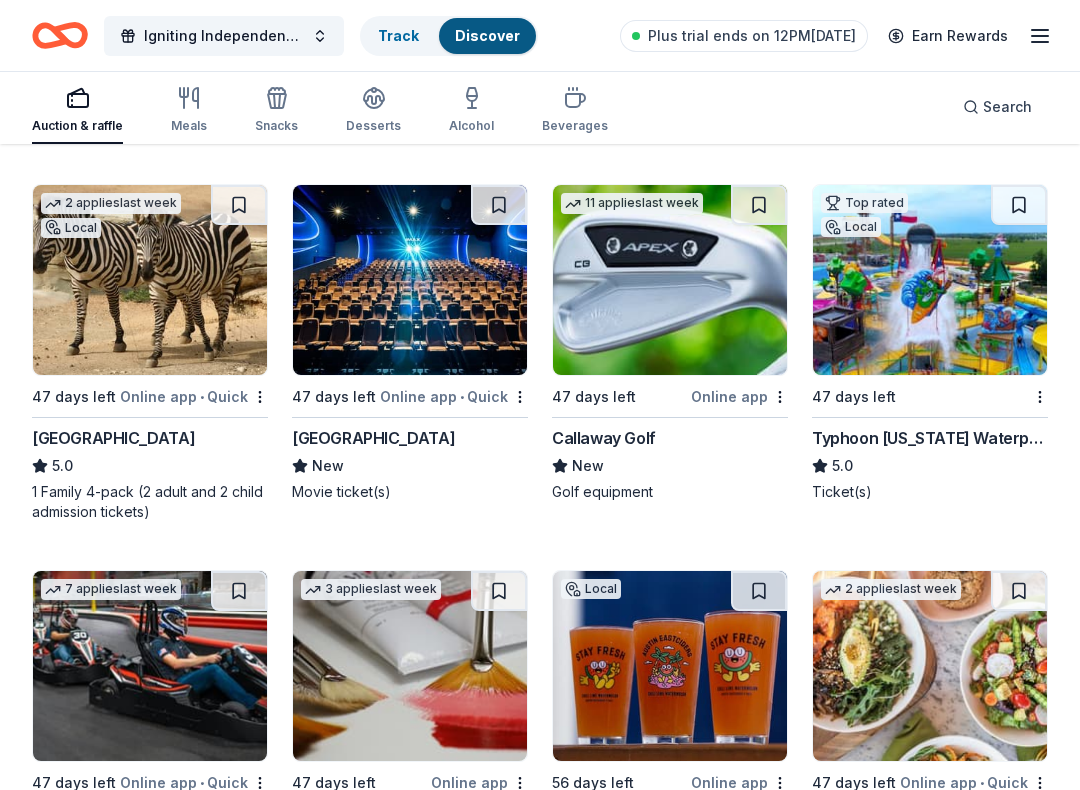 click at bounding box center [150, 280] 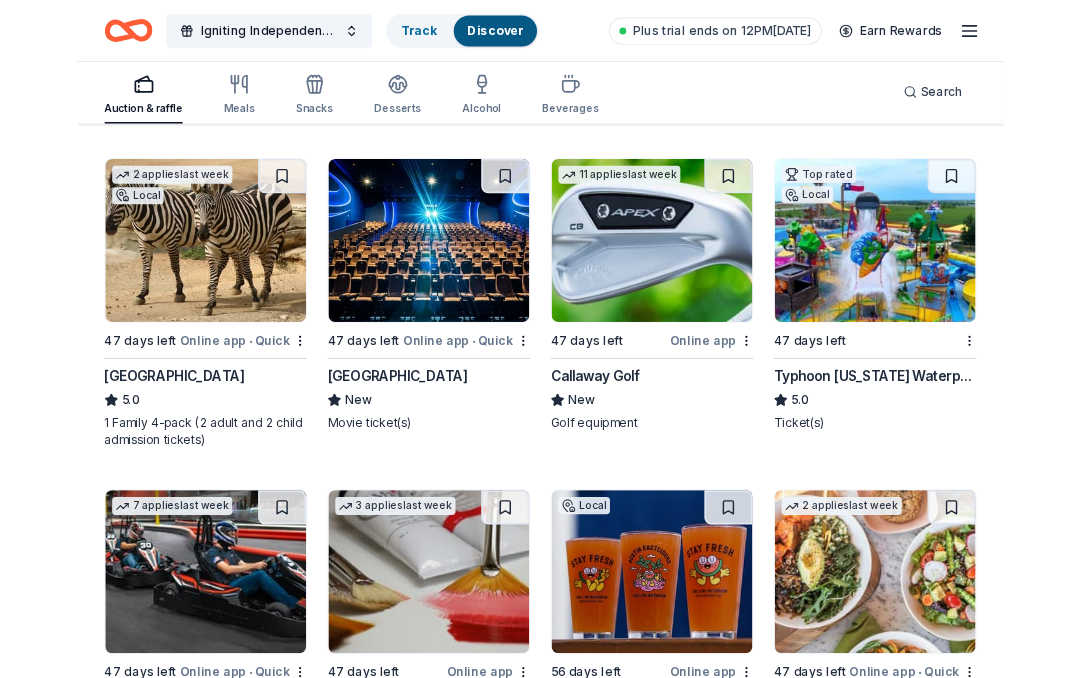 scroll, scrollTop: 7800, scrollLeft: 0, axis: vertical 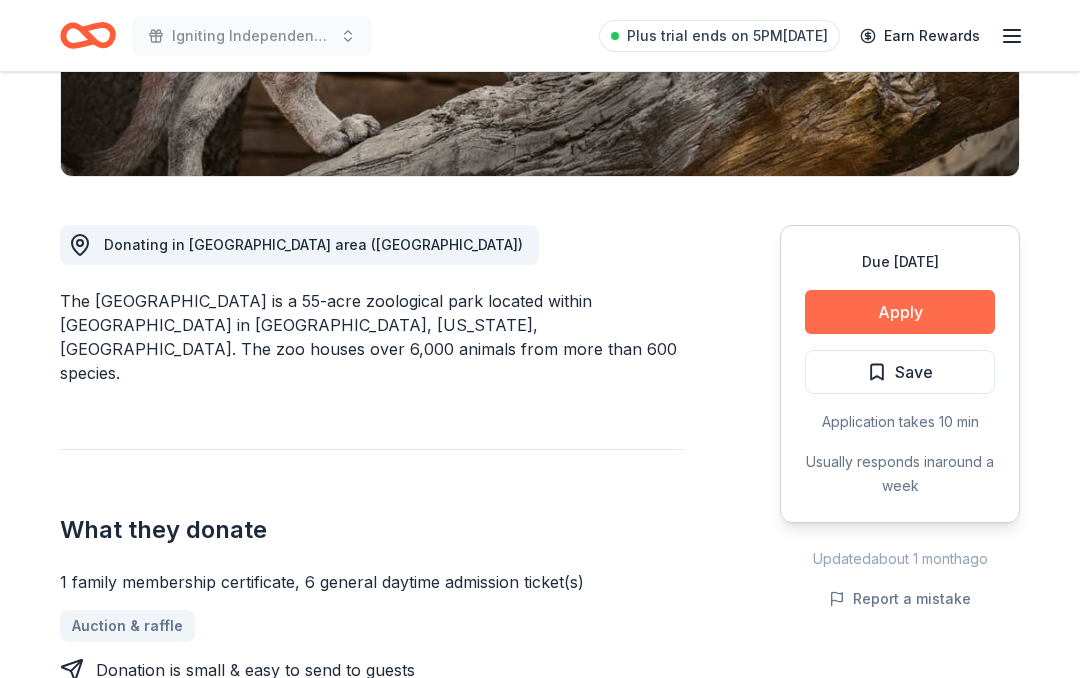 click on "Apply" at bounding box center [900, 312] 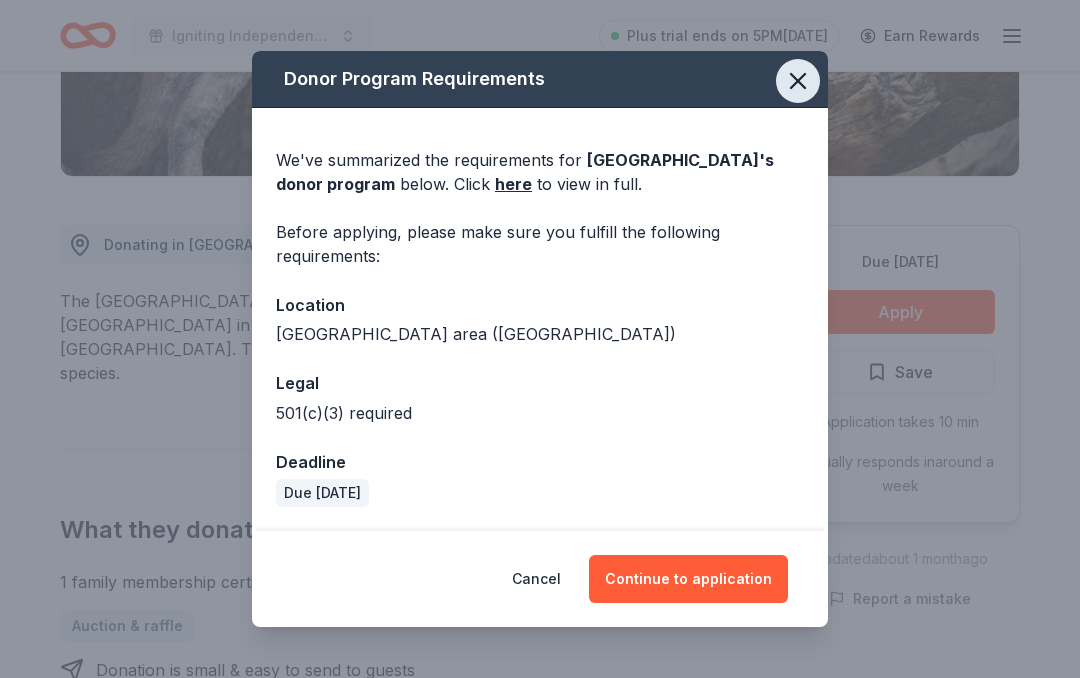click 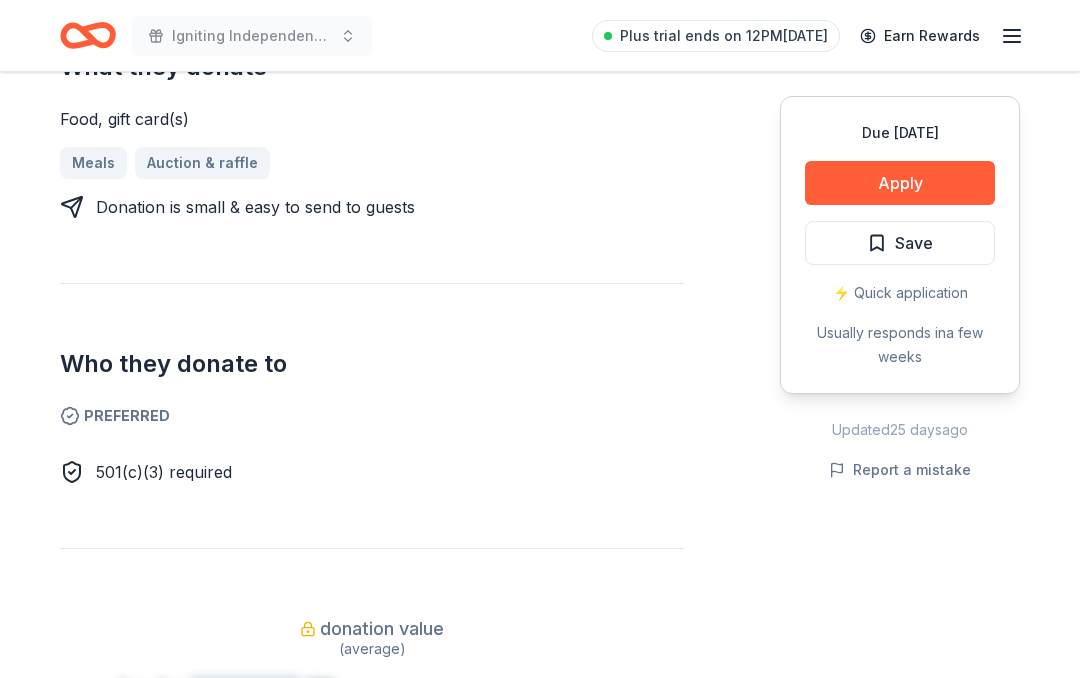 scroll, scrollTop: 869, scrollLeft: 0, axis: vertical 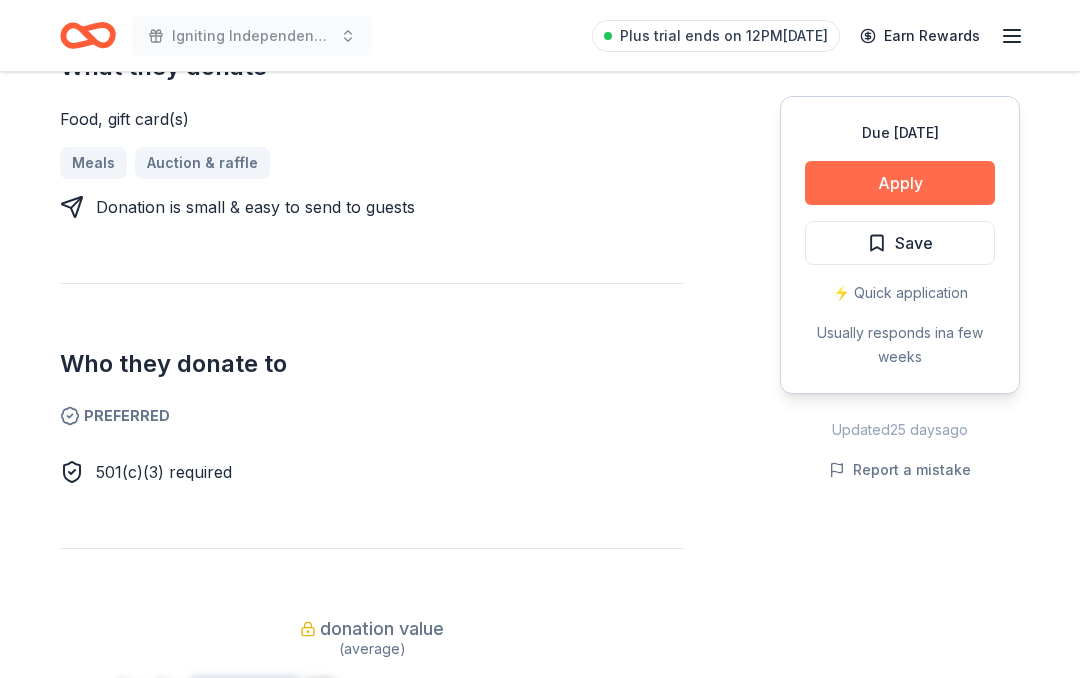 click on "Apply" at bounding box center (900, 183) 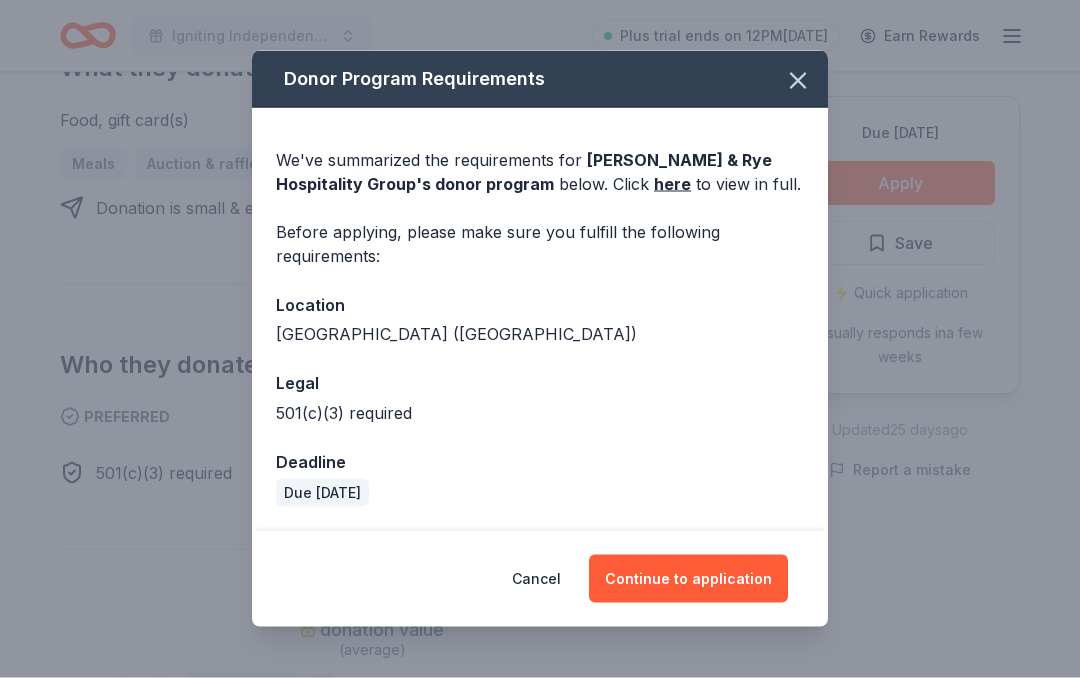 scroll, scrollTop: 870, scrollLeft: 0, axis: vertical 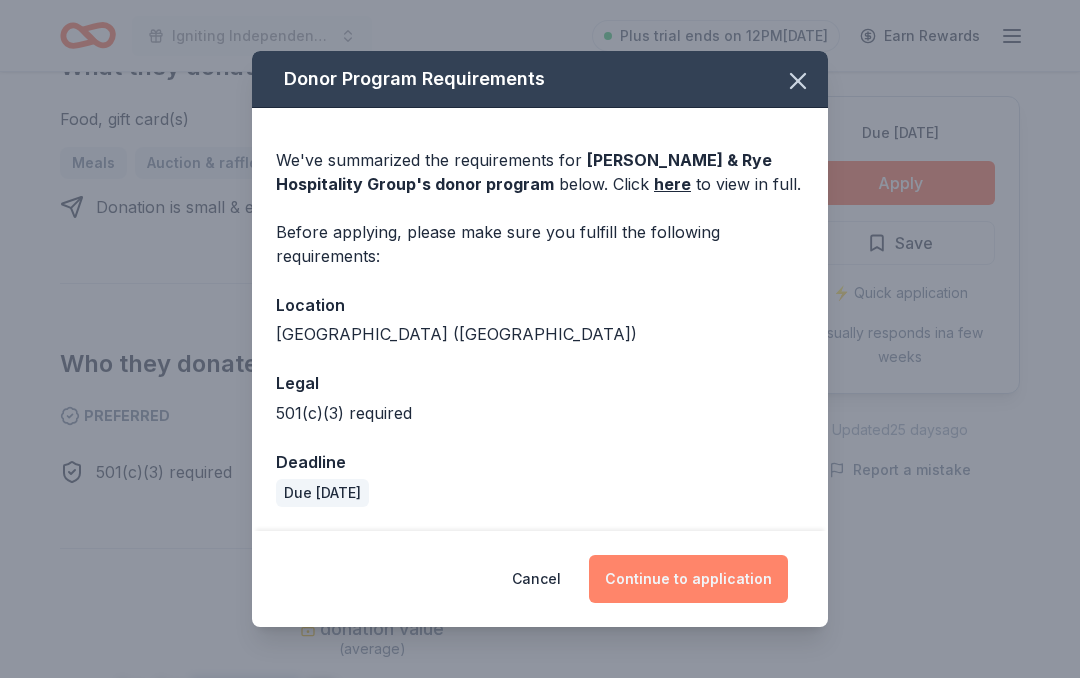 click on "Continue to application" at bounding box center [688, 579] 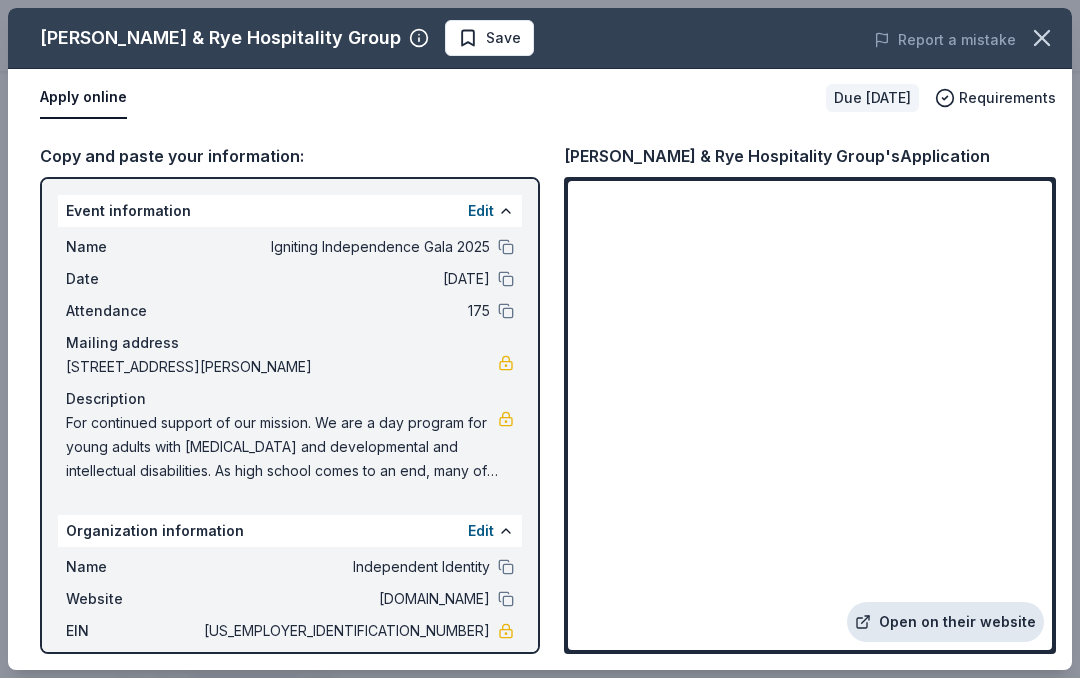 click on "Open on their website" at bounding box center (945, 622) 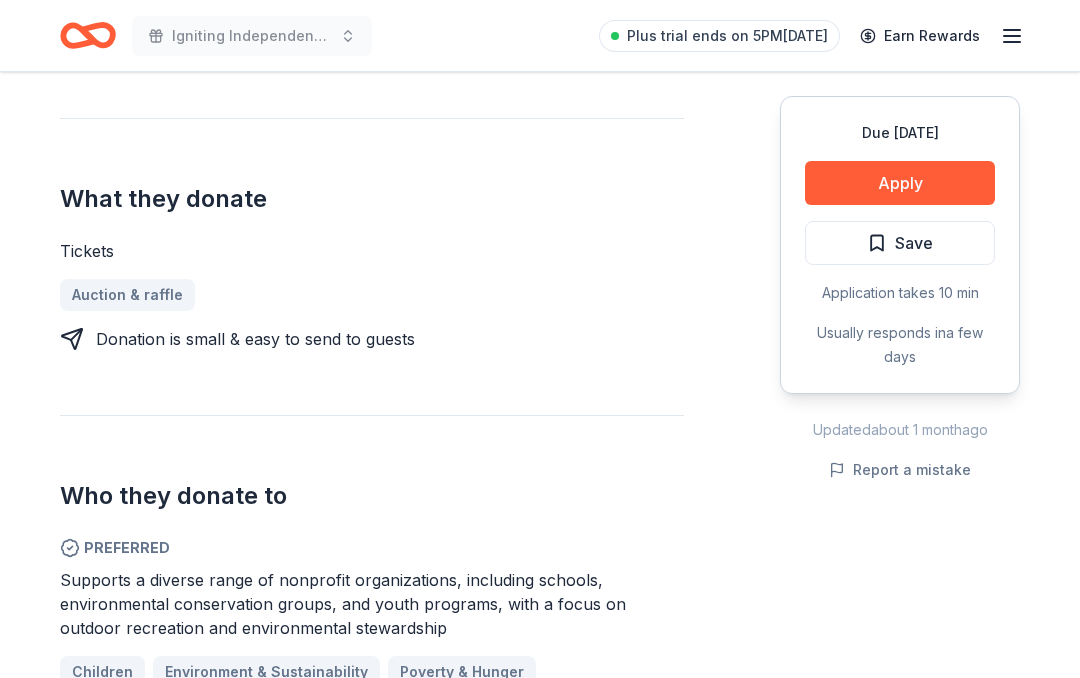 scroll, scrollTop: 761, scrollLeft: 0, axis: vertical 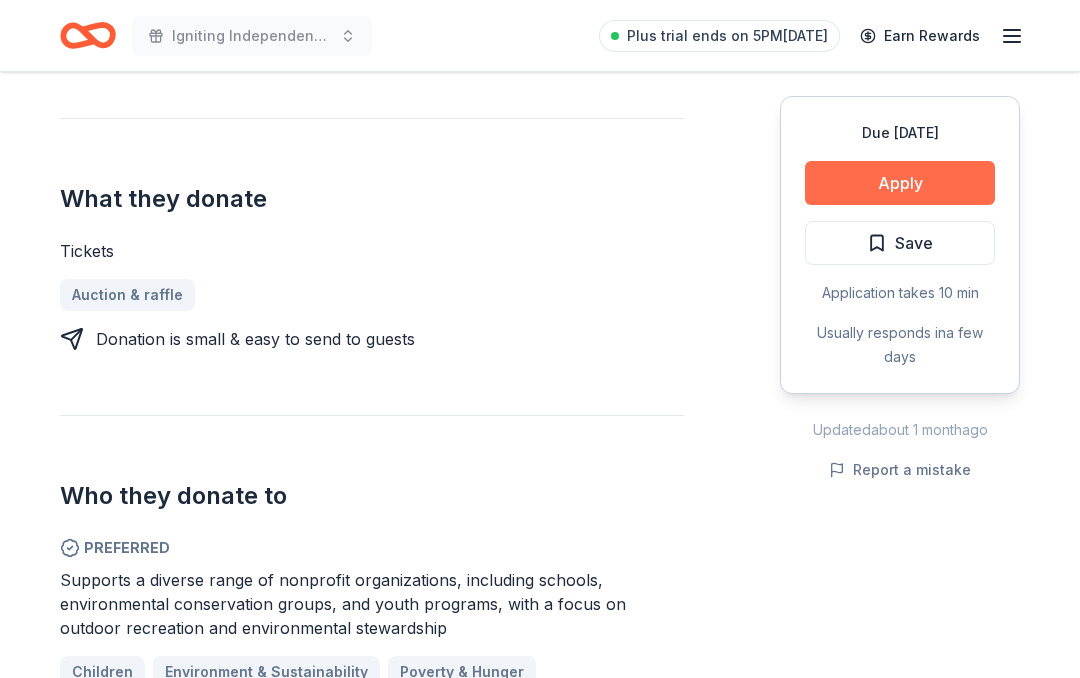 click on "Apply" at bounding box center [900, 183] 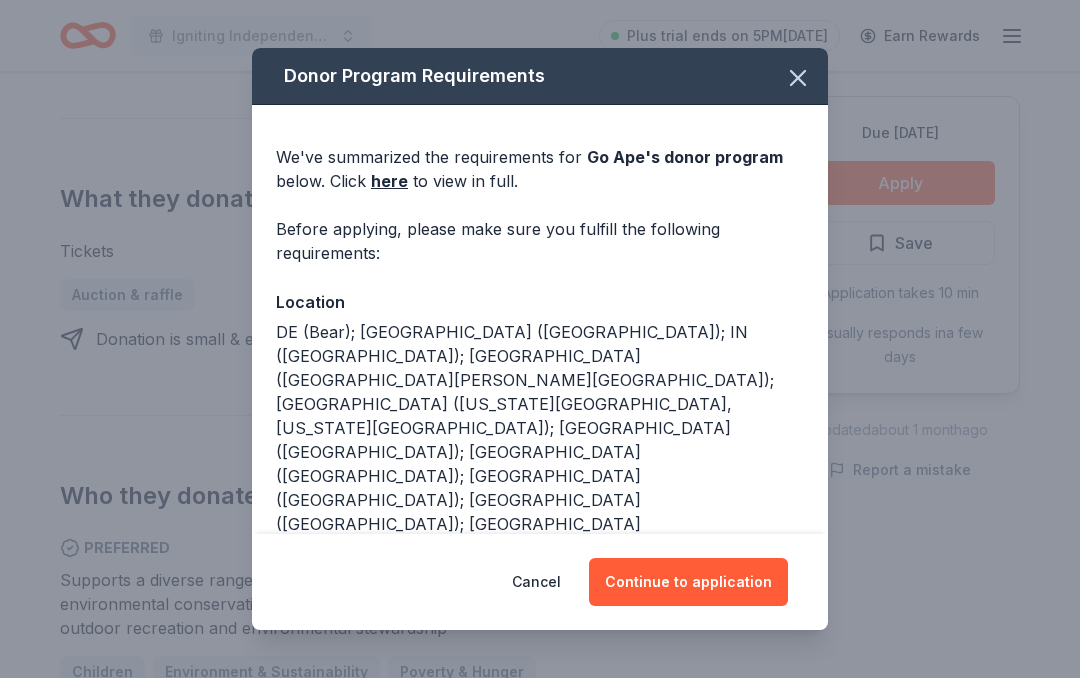 scroll, scrollTop: 0, scrollLeft: 0, axis: both 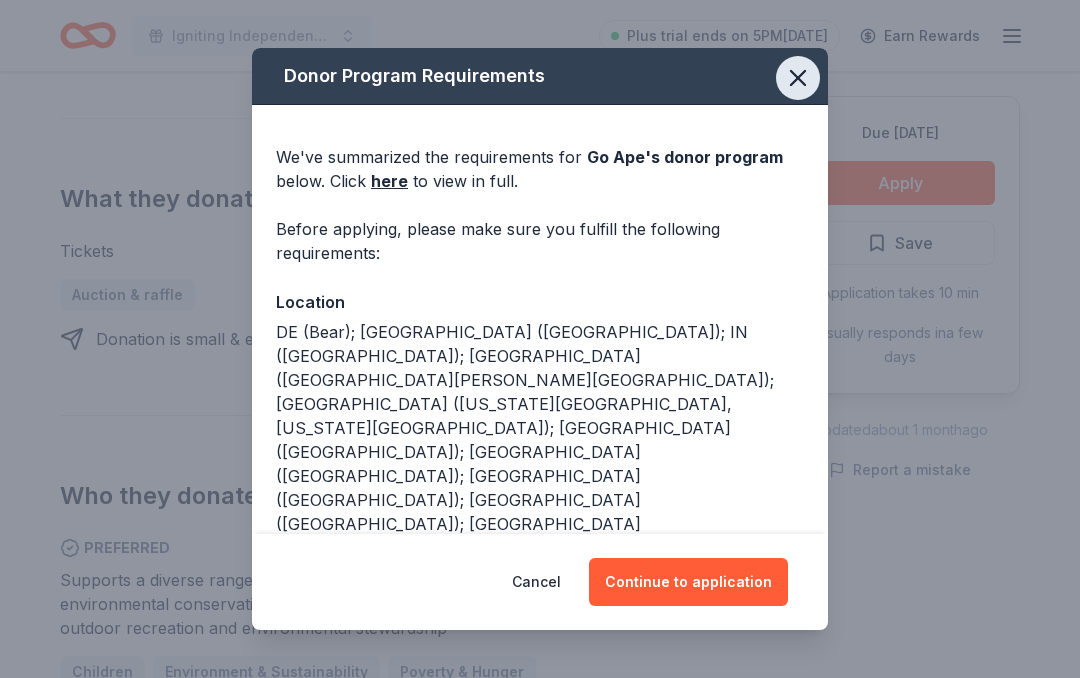 click 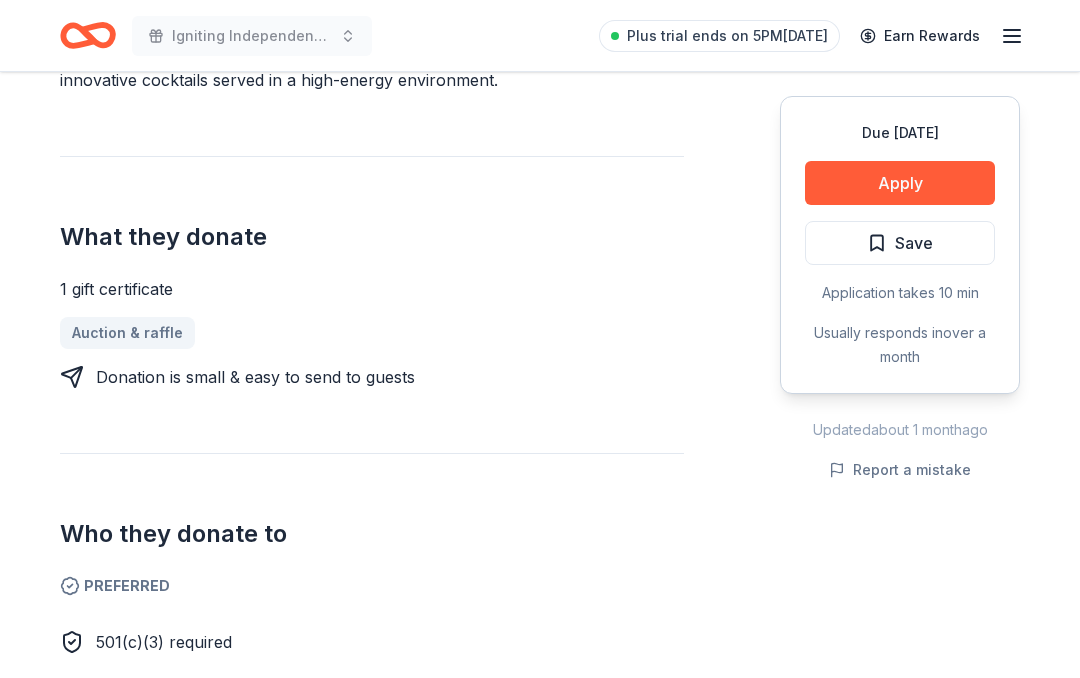 scroll, scrollTop: 684, scrollLeft: 0, axis: vertical 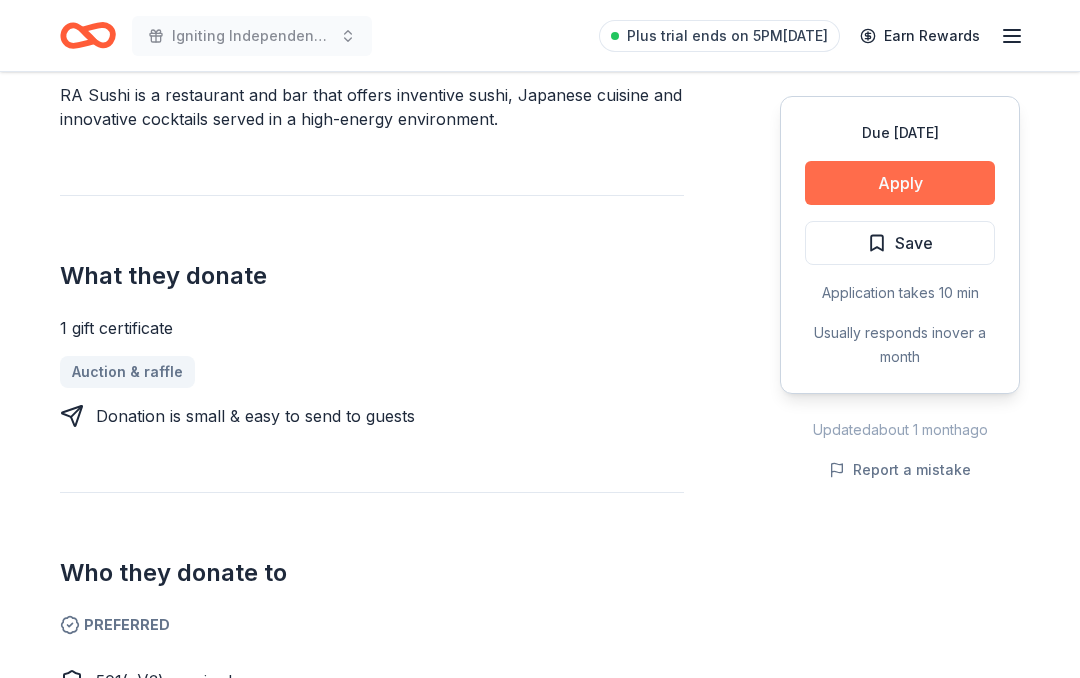 click on "Apply" at bounding box center (900, 183) 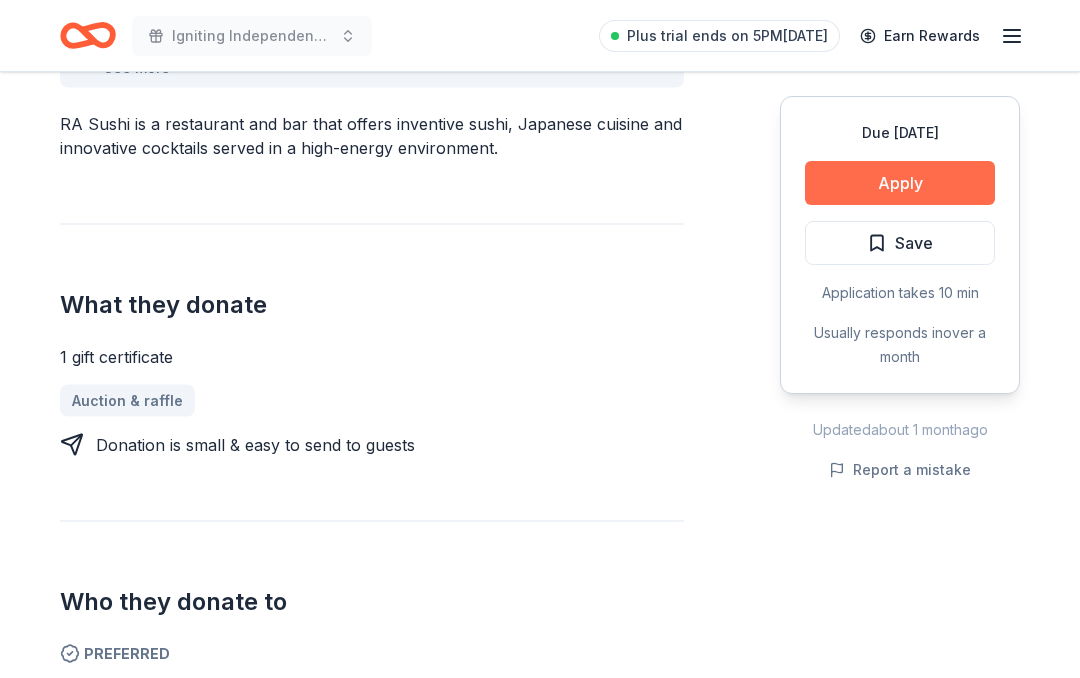 scroll, scrollTop: 685, scrollLeft: 0, axis: vertical 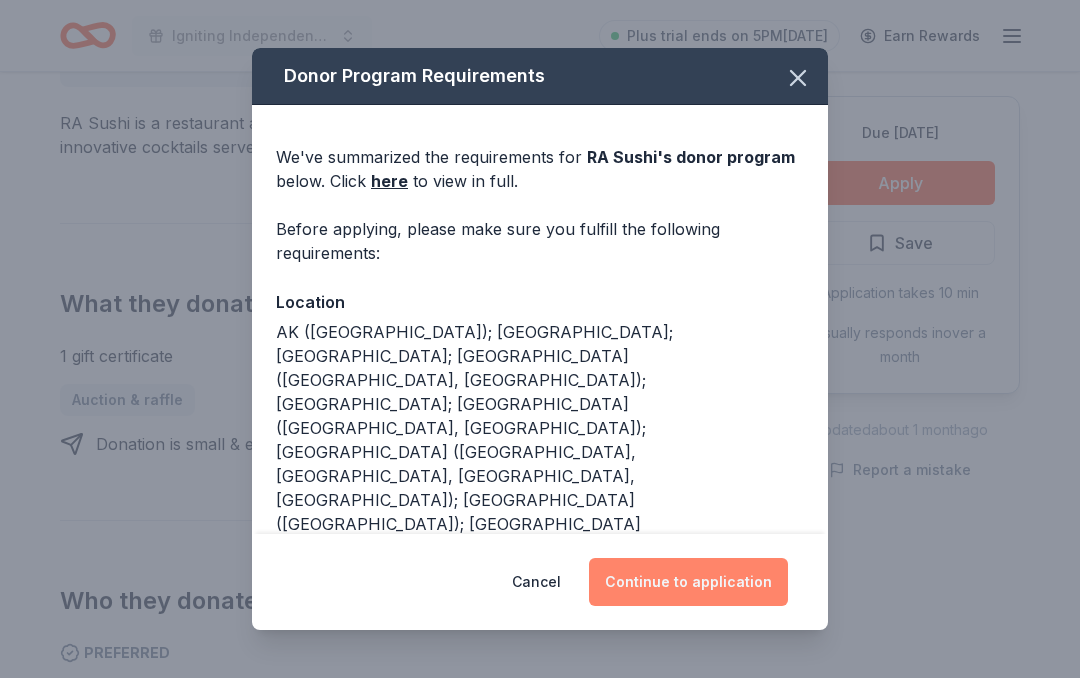click on "Continue to application" at bounding box center (688, 582) 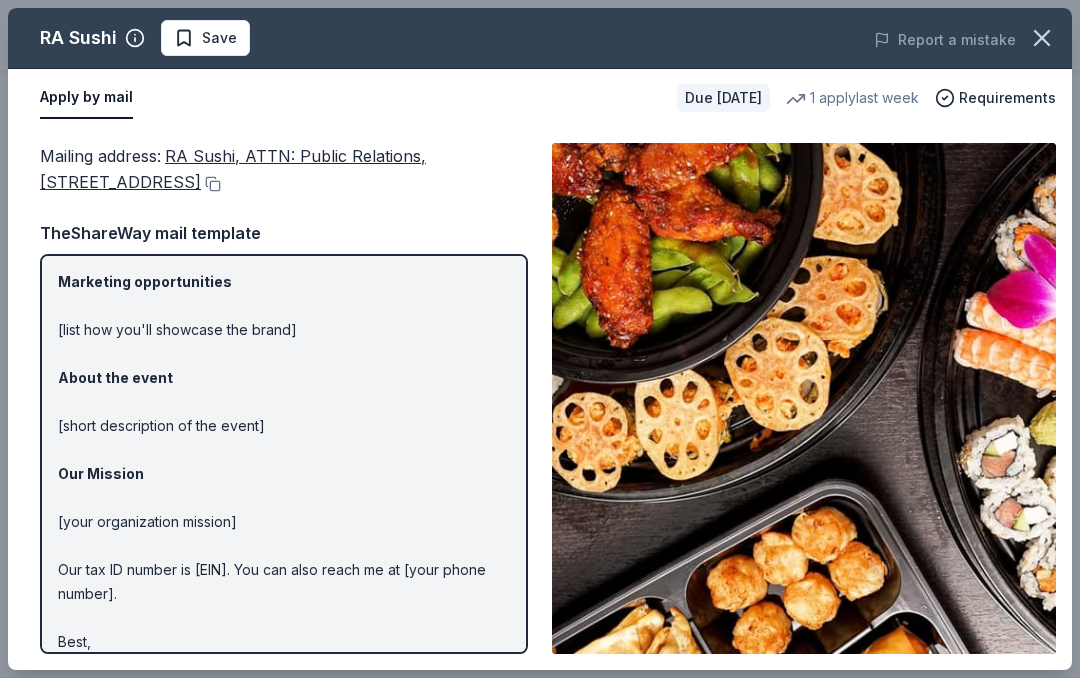 scroll, scrollTop: 142, scrollLeft: 0, axis: vertical 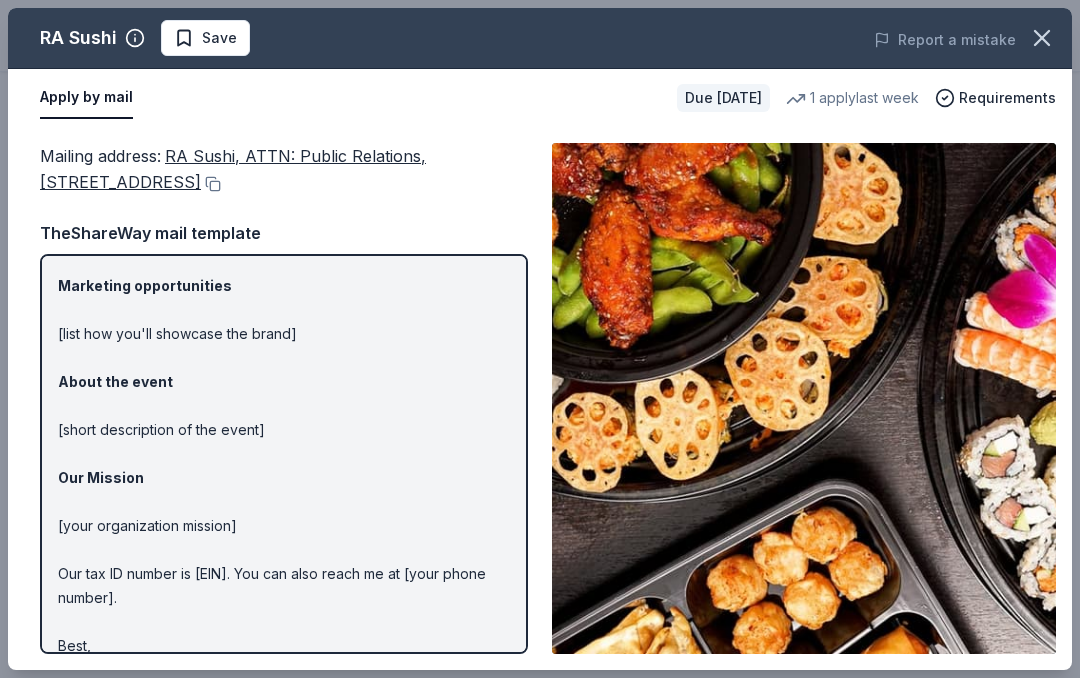 click on "Hi [name/there],
I am [your name] from [your org]. We are seeking [requested item] donation from [company] to [how the item will be used] for our event on [event date] in [event city]:
Marketing opportunities
[list how you'll showcase the brand]
About the event
[short description of the event]
Our Mission
[your organization mission]
Our tax ID number is [EIN]. You can also reach me at [your phone number].
Best,
[your name]" at bounding box center [284, 406] 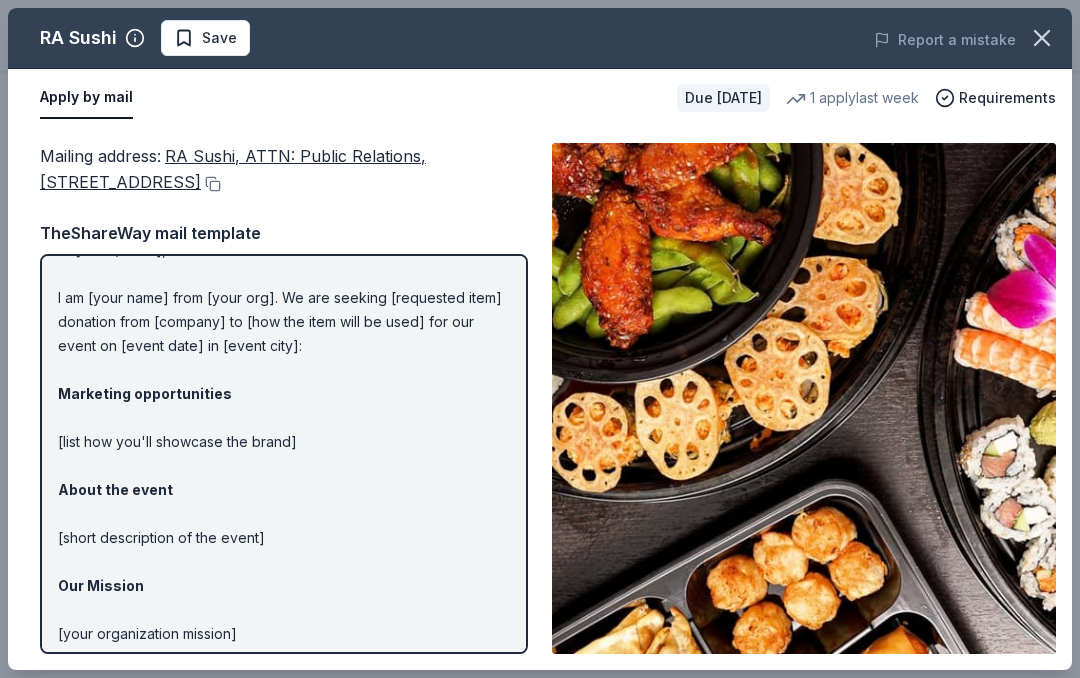 scroll, scrollTop: 17, scrollLeft: 0, axis: vertical 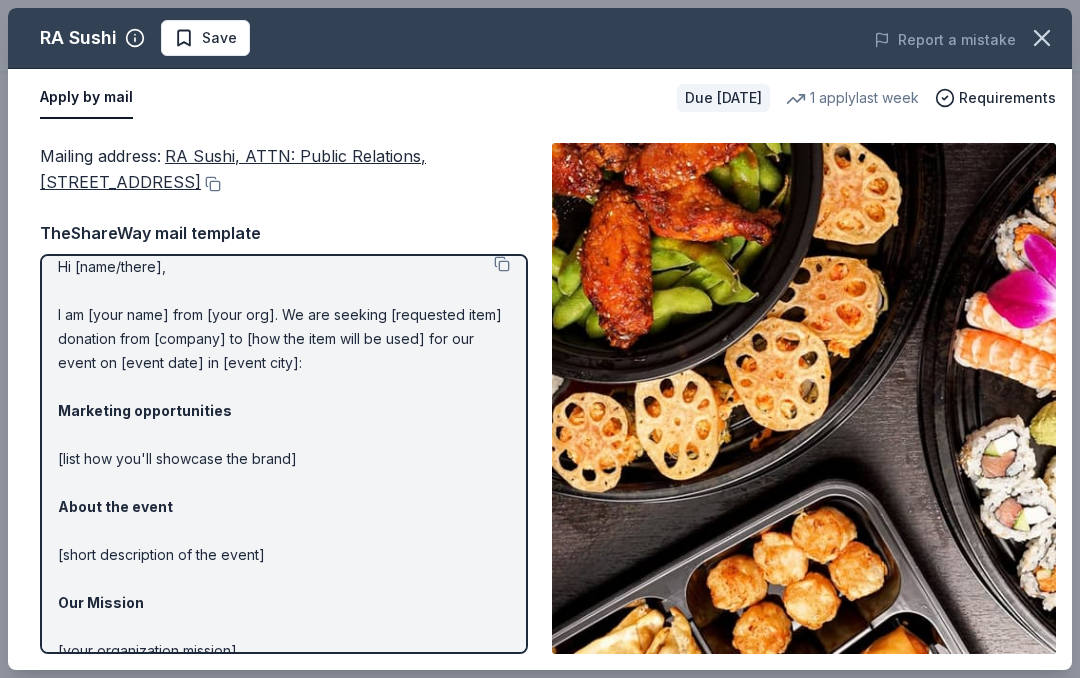 click on "Hi [name/there],
I am [your name] from [your org]. We are seeking [requested item] donation from [company] to [how the item will be used] for our event on [event date] in [event city]:
Marketing opportunities
[list how you'll showcase the brand]
About the event
[short description of the event]
Our Mission
[your organization mission]
Our tax ID number is [EIN]. You can also reach me at [your phone number].
Best,
[your name]" at bounding box center [284, 531] 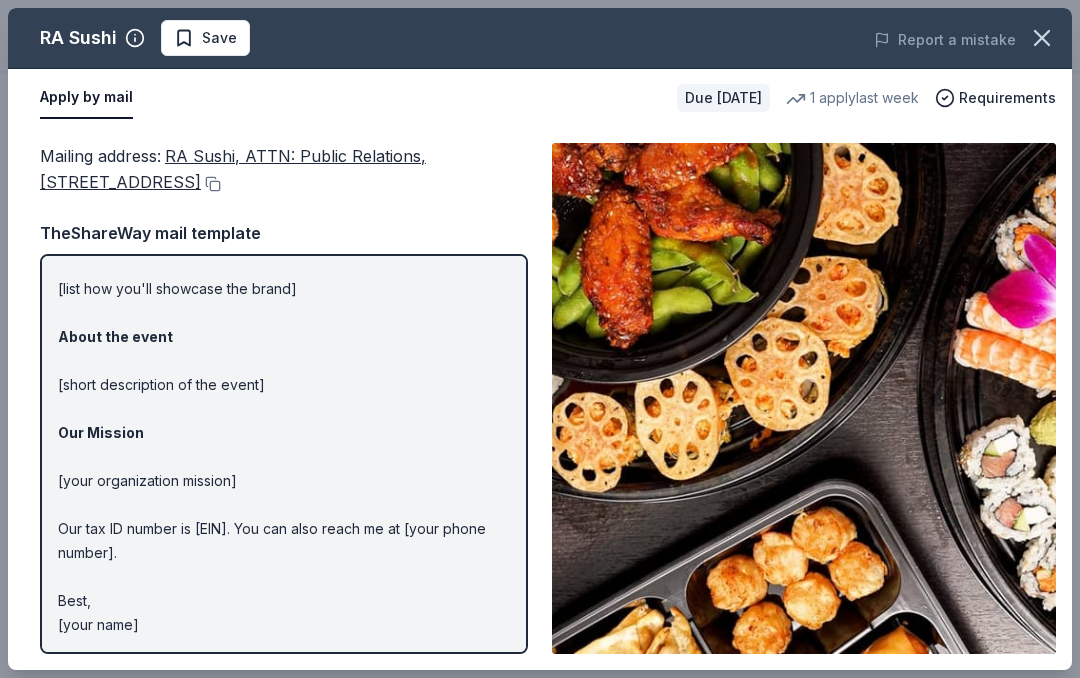 scroll, scrollTop: 187, scrollLeft: 0, axis: vertical 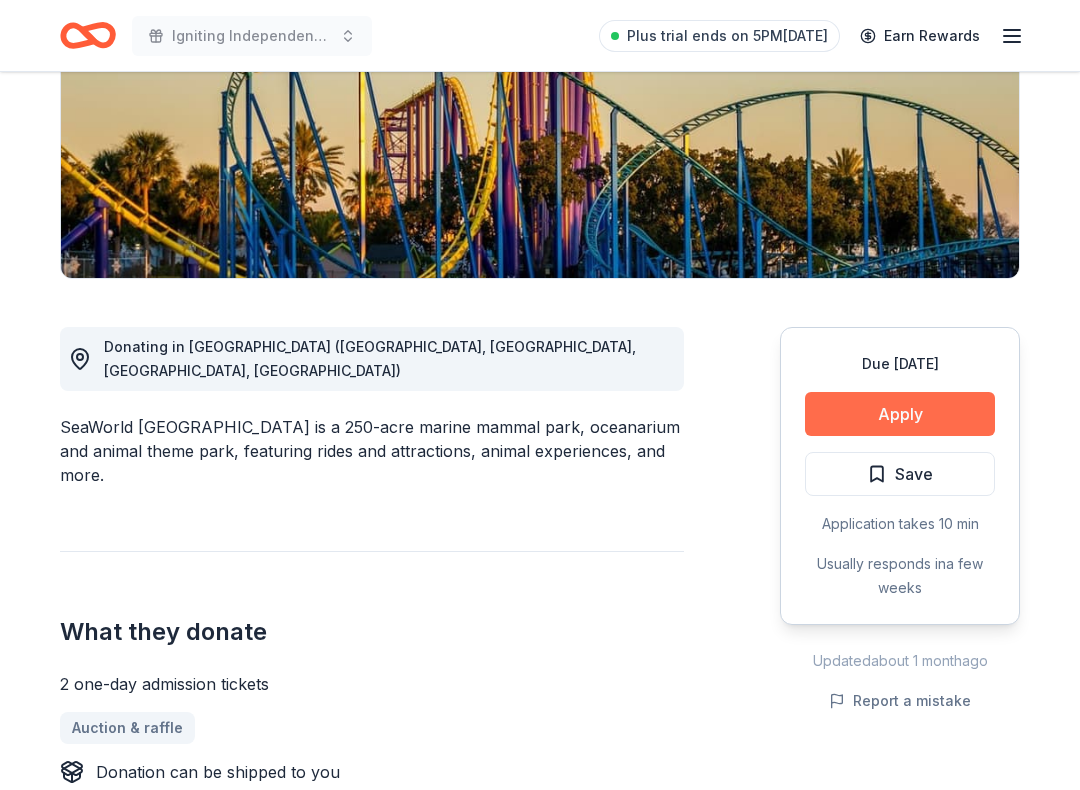 click on "Apply" at bounding box center (900, 415) 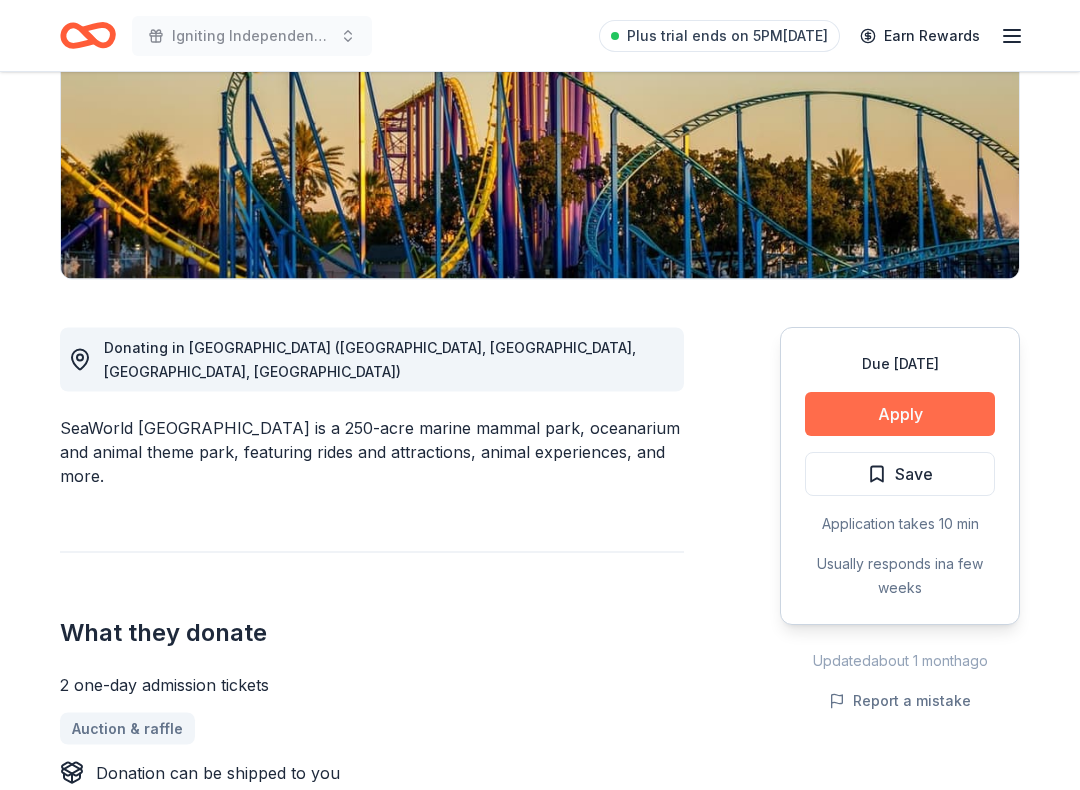 scroll, scrollTop: 329, scrollLeft: 0, axis: vertical 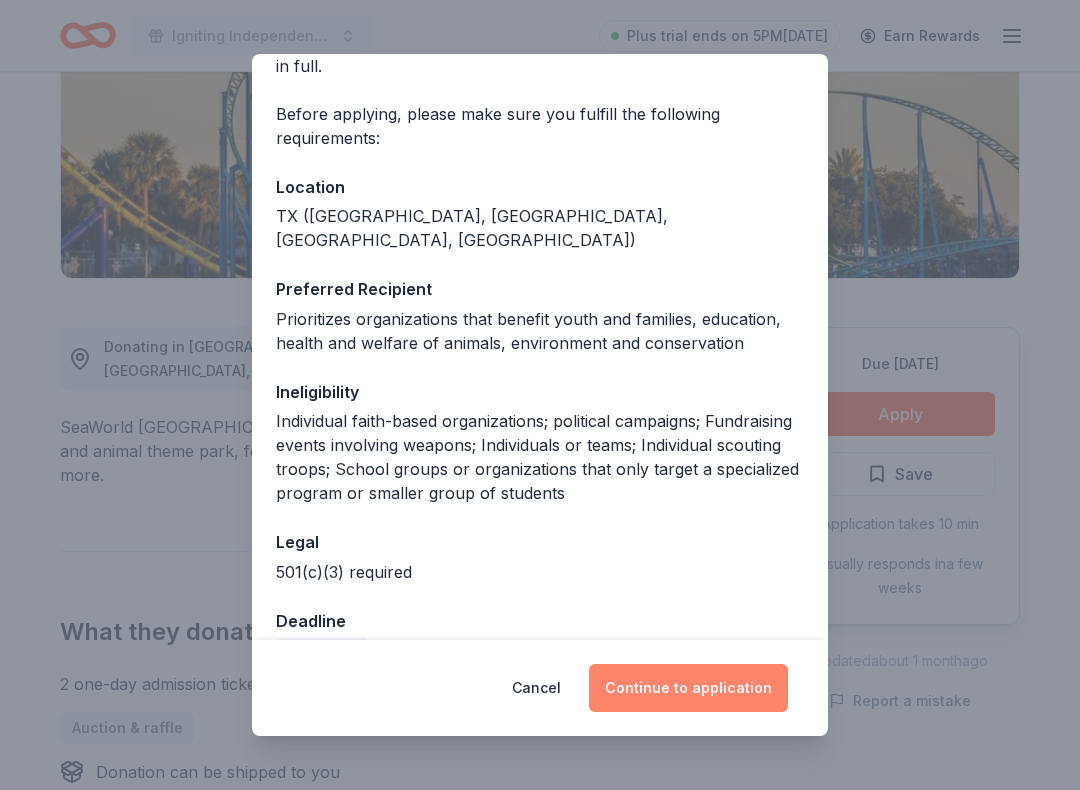 click on "Continue to application" at bounding box center (688, 688) 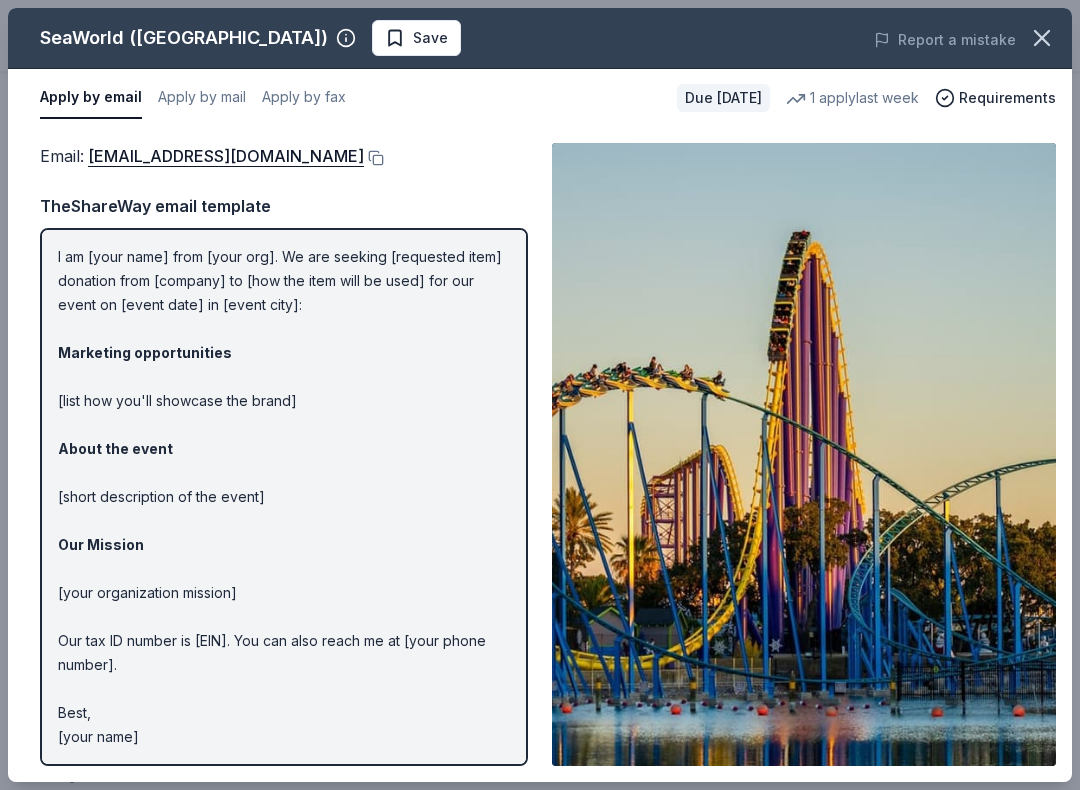 scroll, scrollTop: 49, scrollLeft: 0, axis: vertical 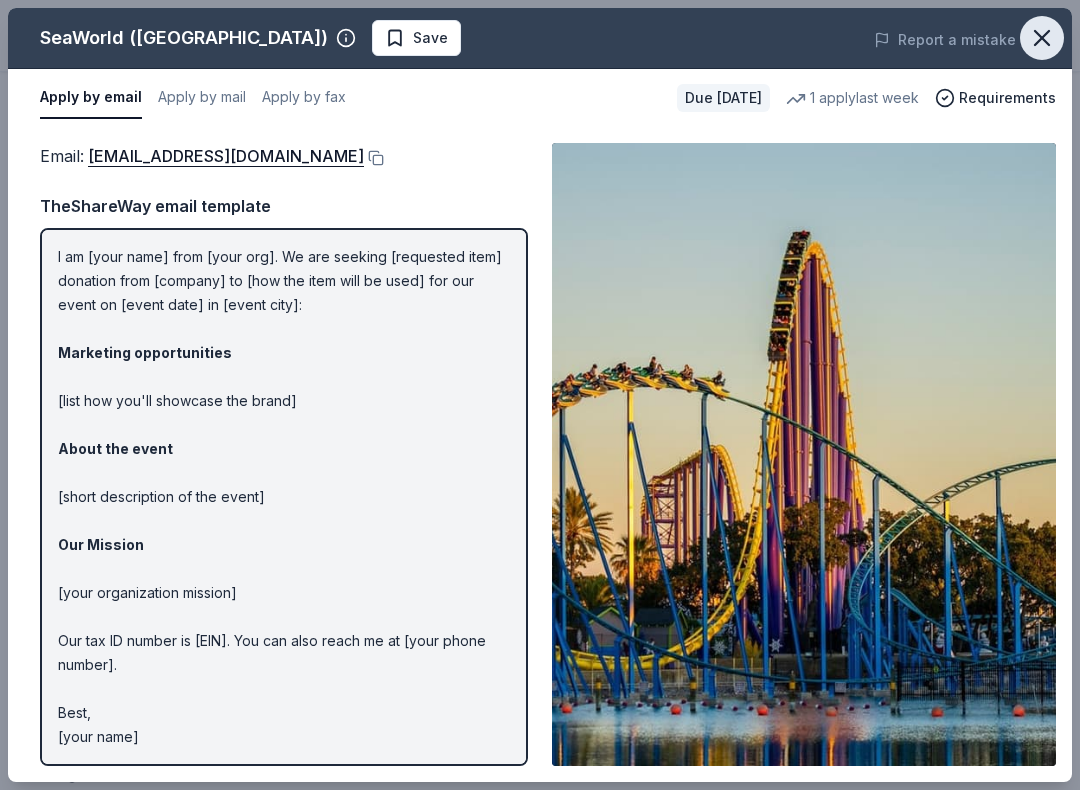 click 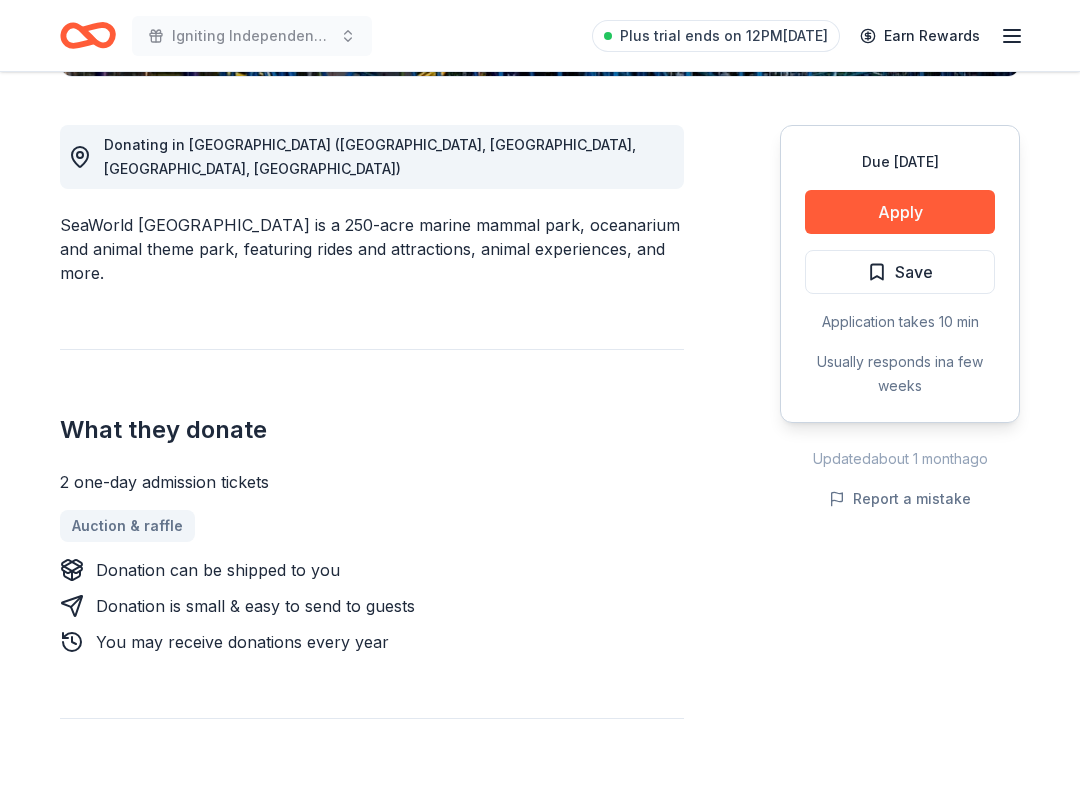 scroll, scrollTop: 611, scrollLeft: 0, axis: vertical 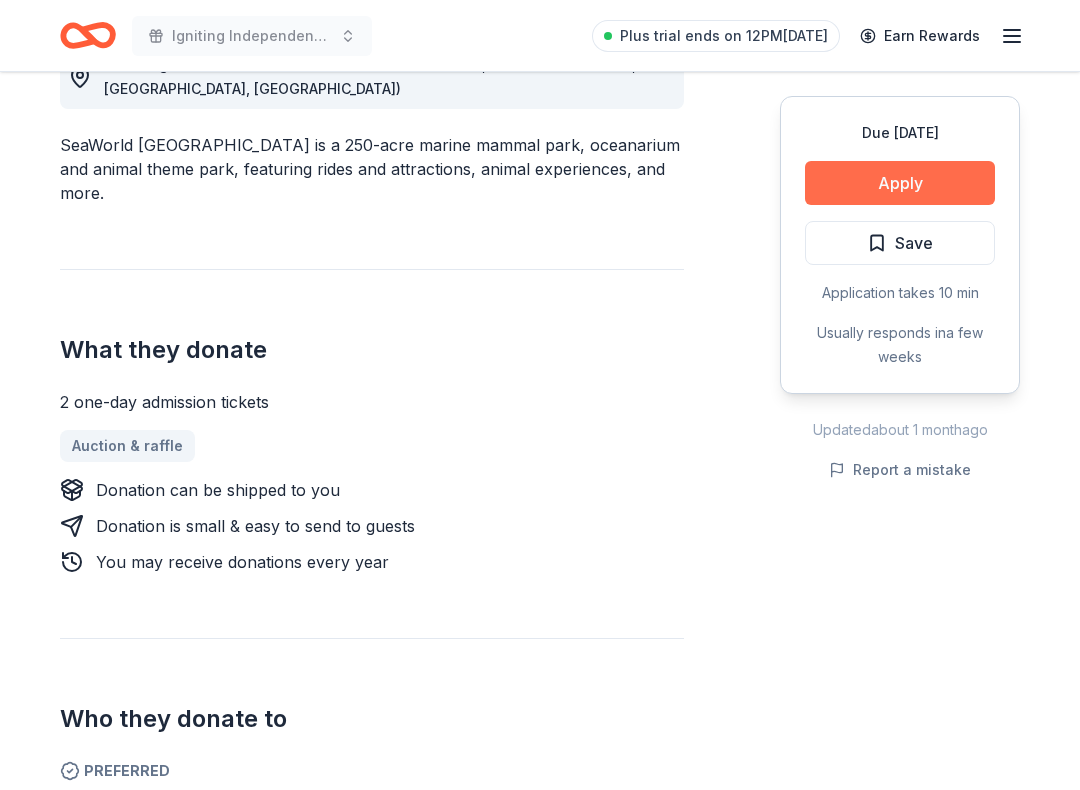 click on "Apply" at bounding box center [900, 183] 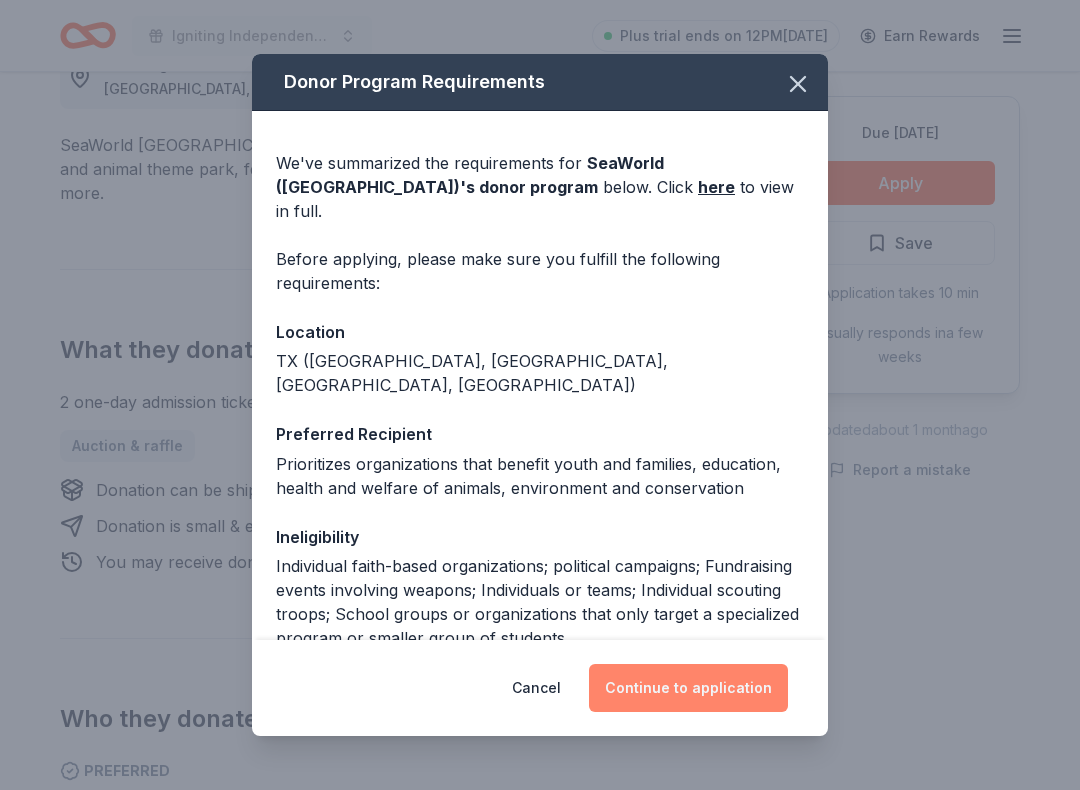 click on "Continue to application" at bounding box center [688, 688] 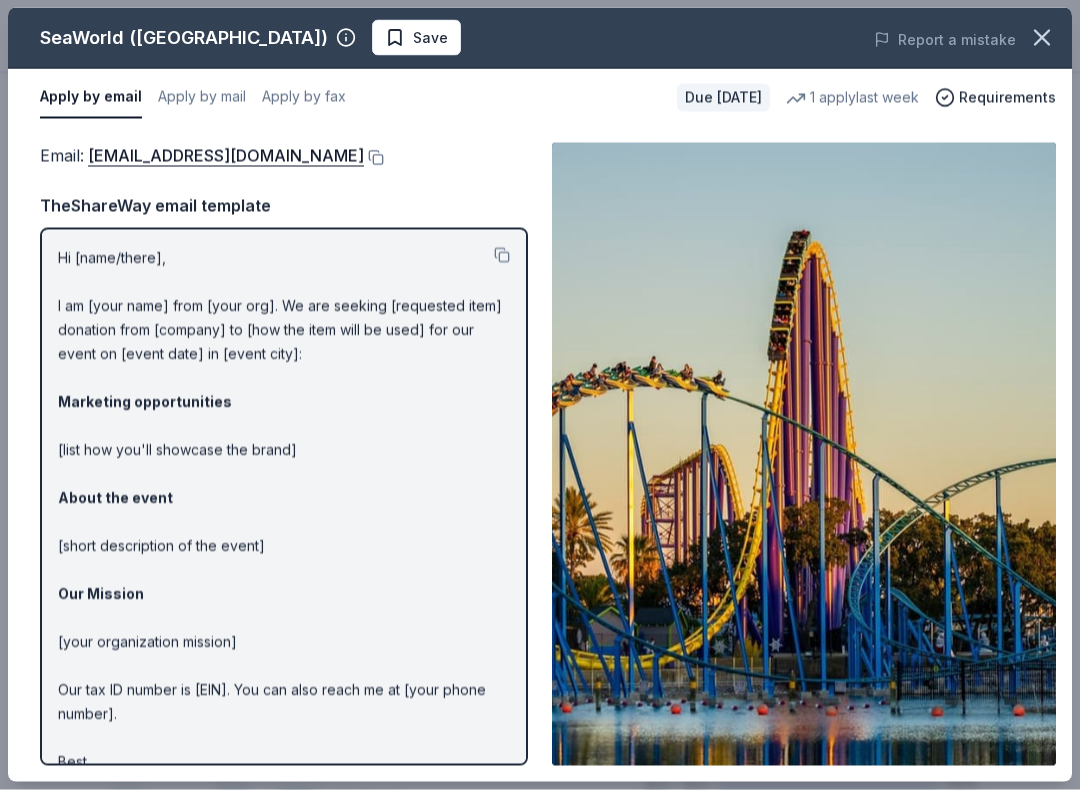 scroll, scrollTop: 1232, scrollLeft: 0, axis: vertical 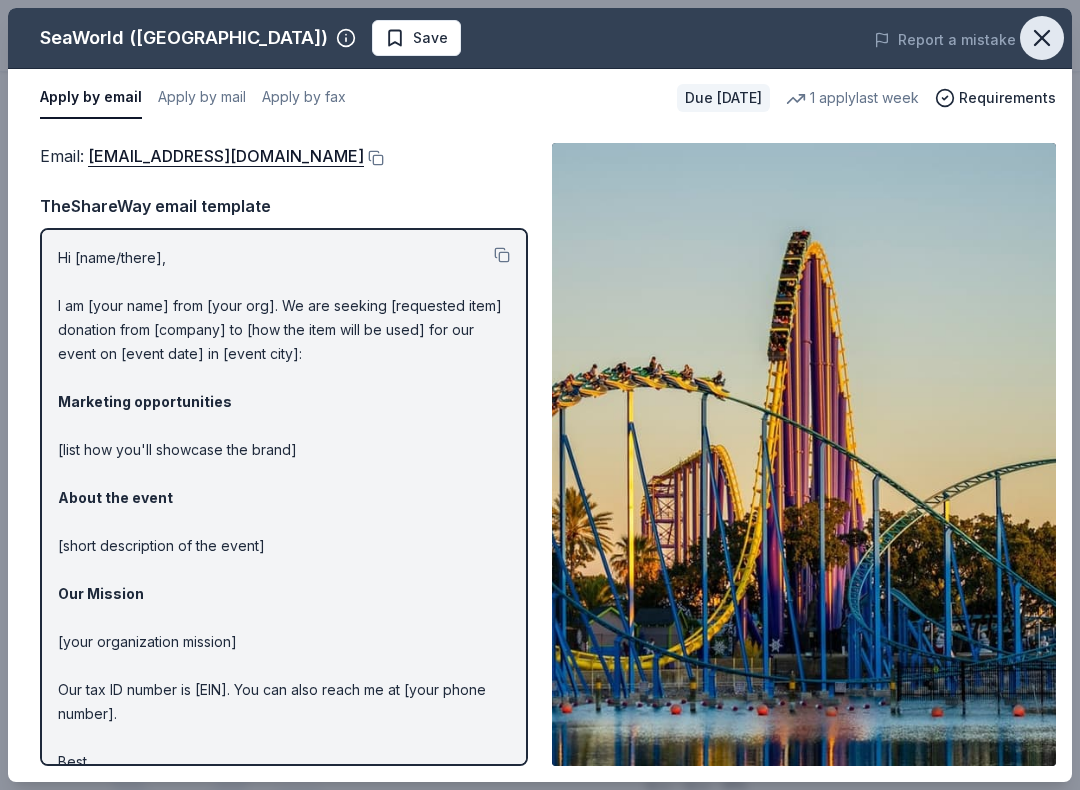 click 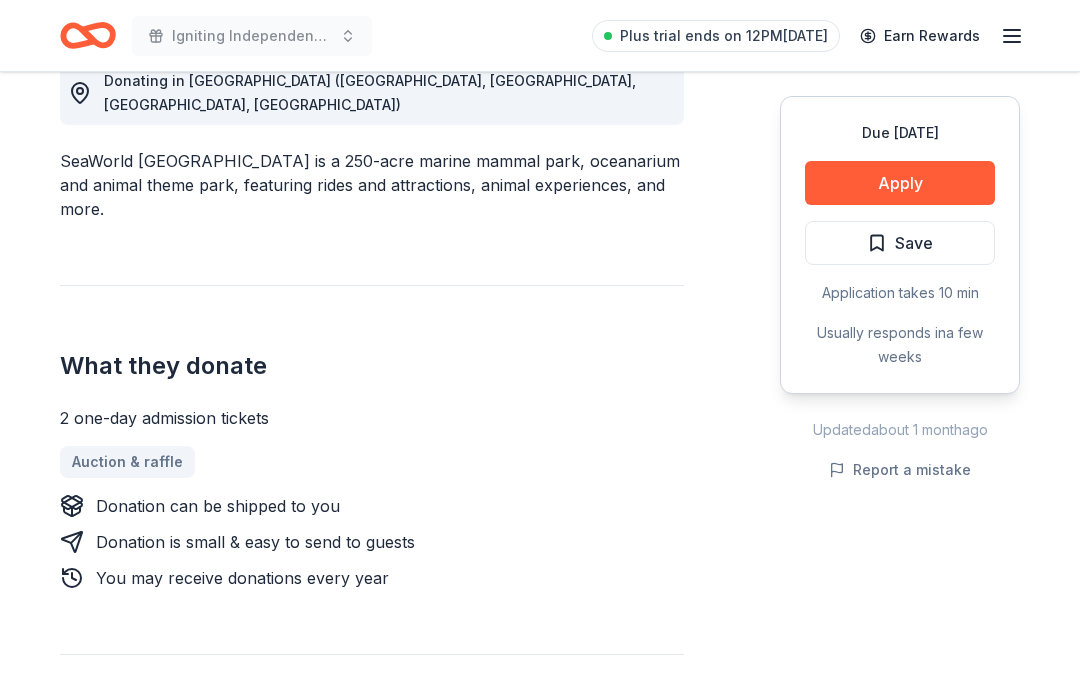 scroll, scrollTop: 592, scrollLeft: 0, axis: vertical 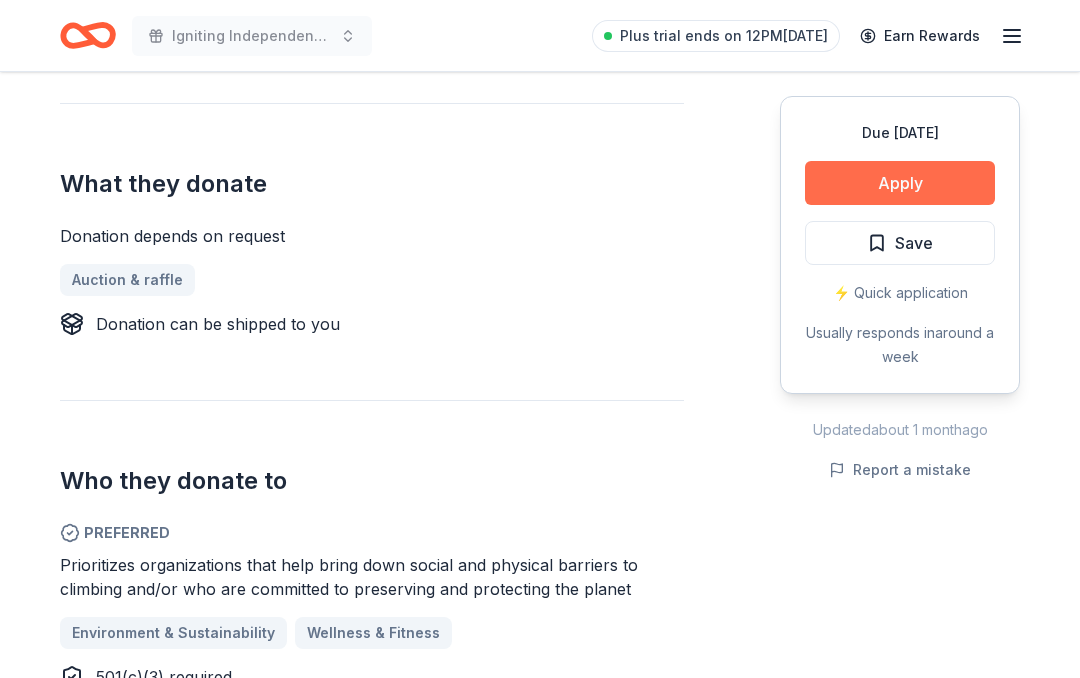 click on "Apply" at bounding box center [900, 183] 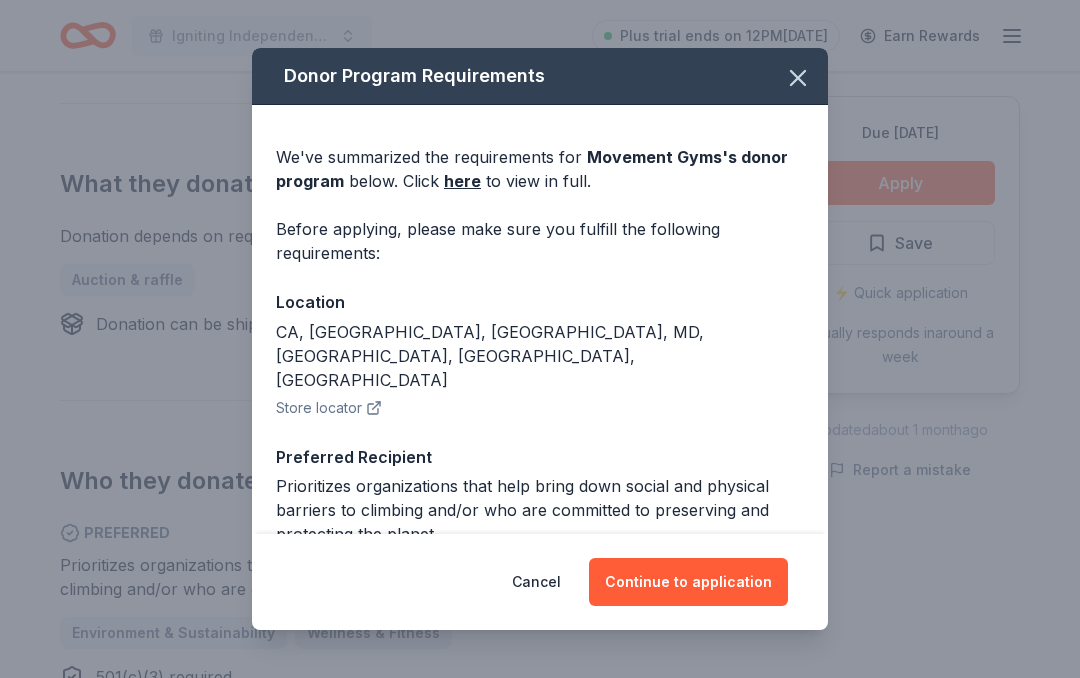 scroll, scrollTop: 0, scrollLeft: 0, axis: both 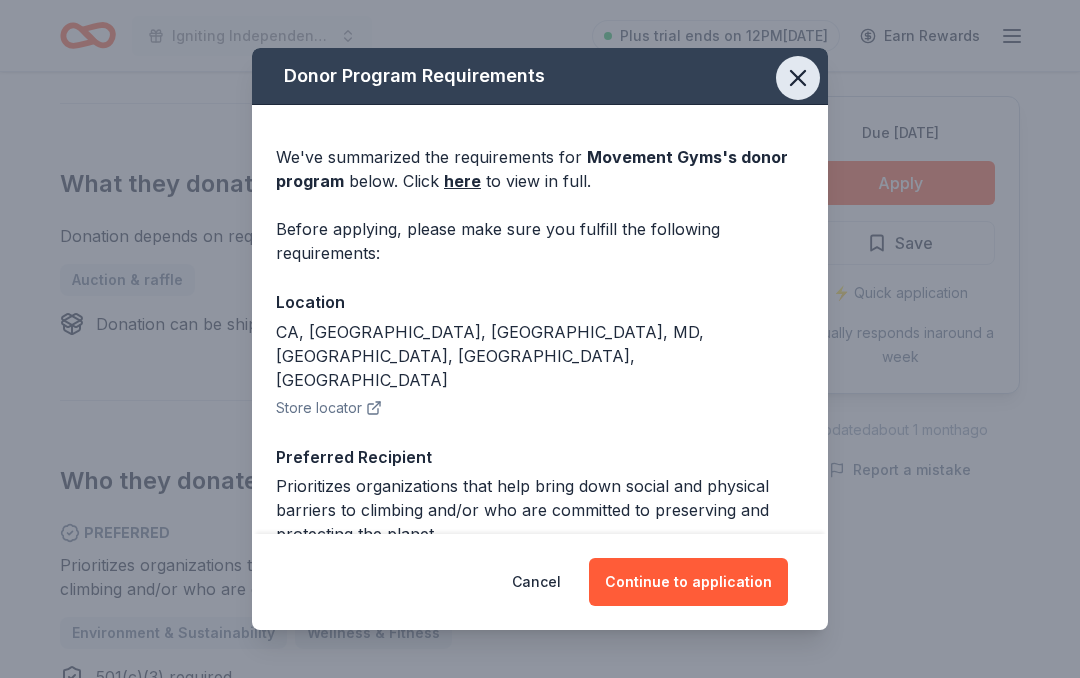click 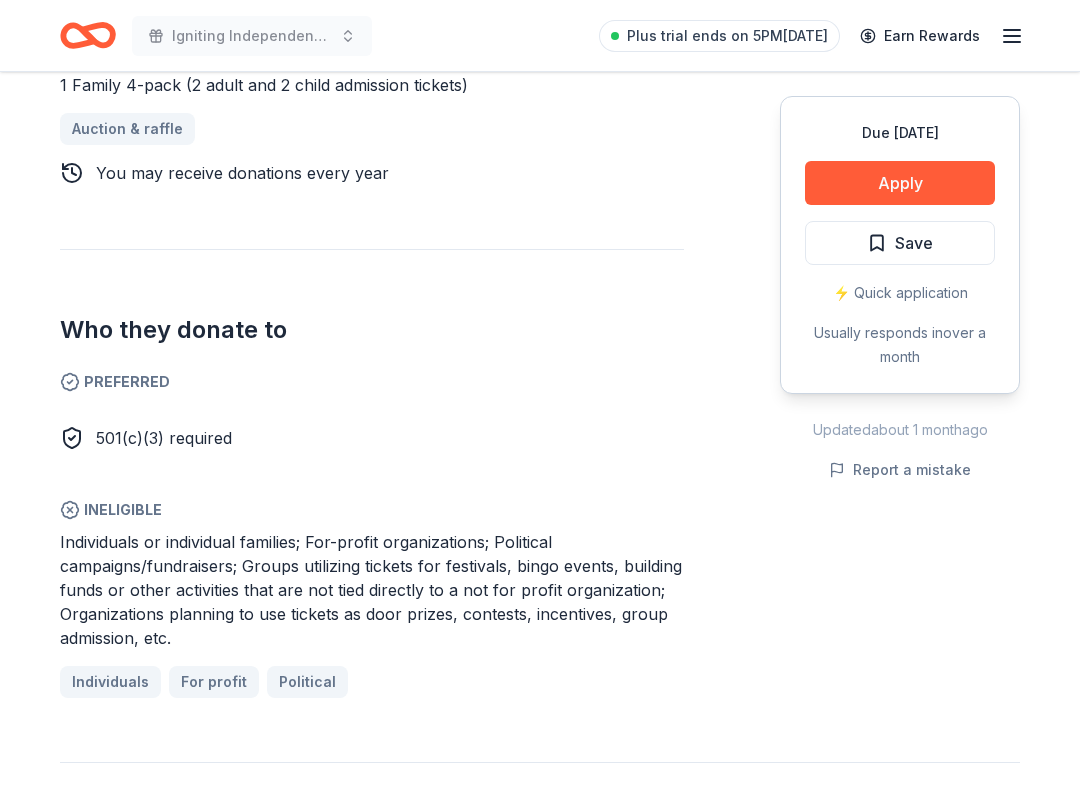 scroll, scrollTop: 881, scrollLeft: 0, axis: vertical 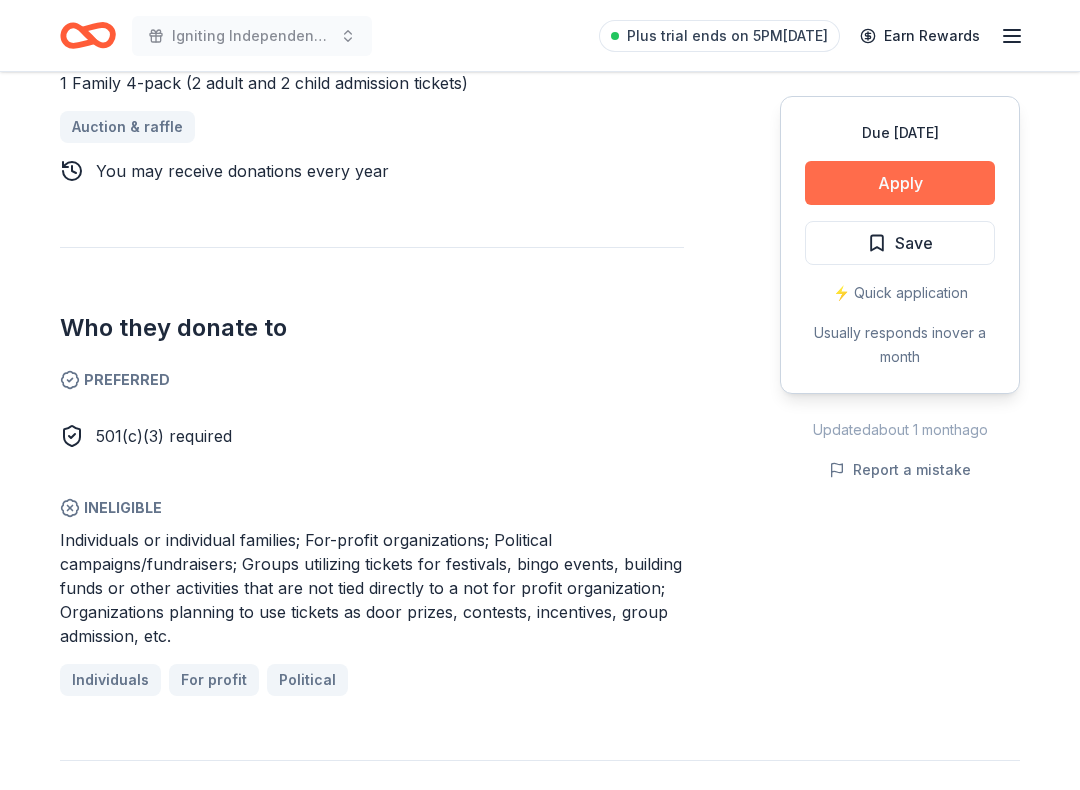click on "Apply" at bounding box center (900, 183) 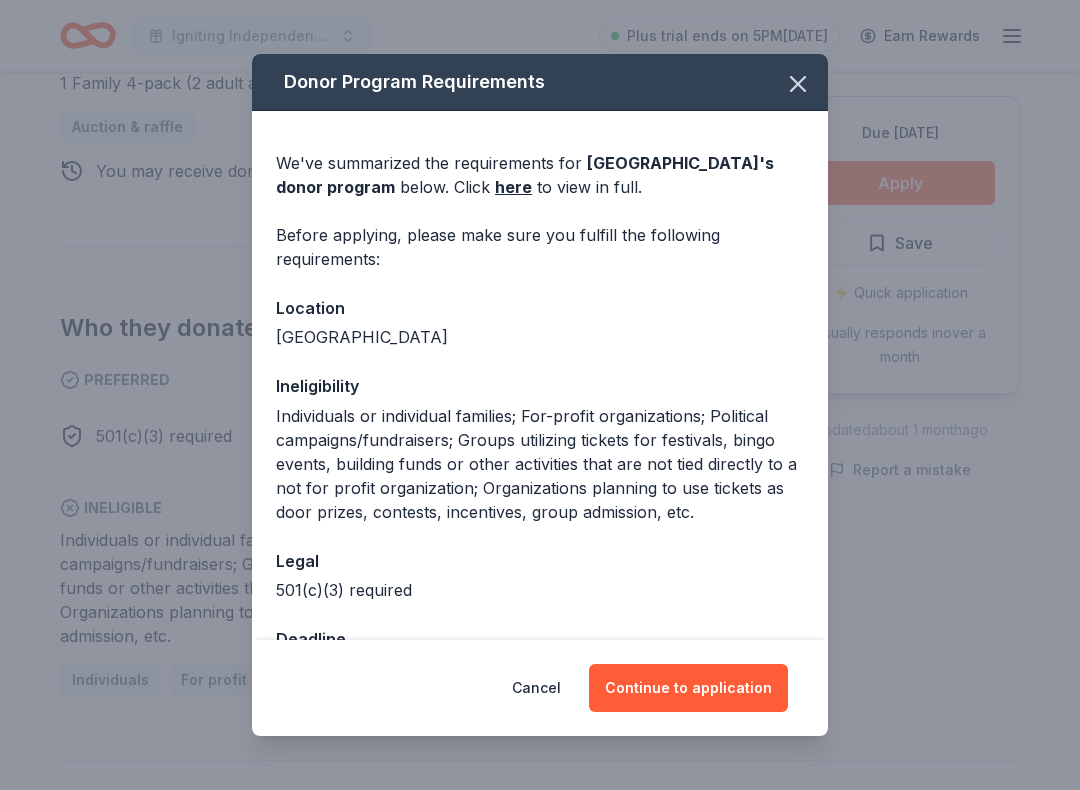 scroll, scrollTop: 0, scrollLeft: 0, axis: both 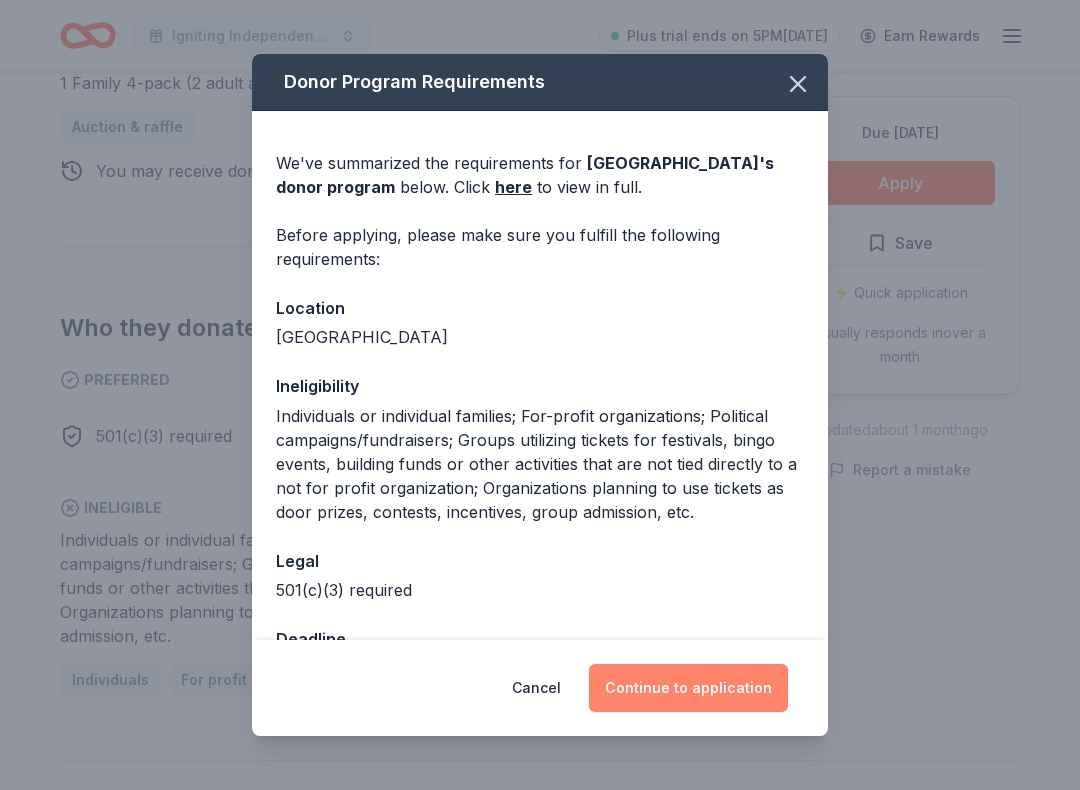 click on "Continue to application" at bounding box center (688, 688) 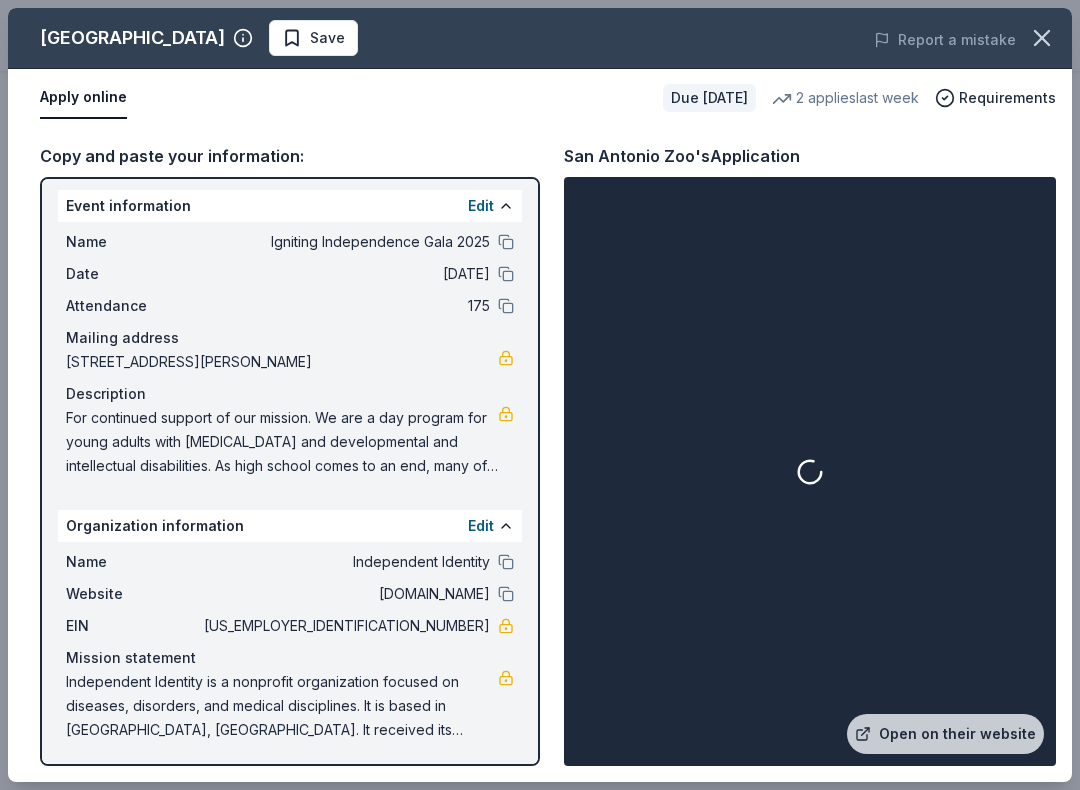 scroll, scrollTop: 7, scrollLeft: 0, axis: vertical 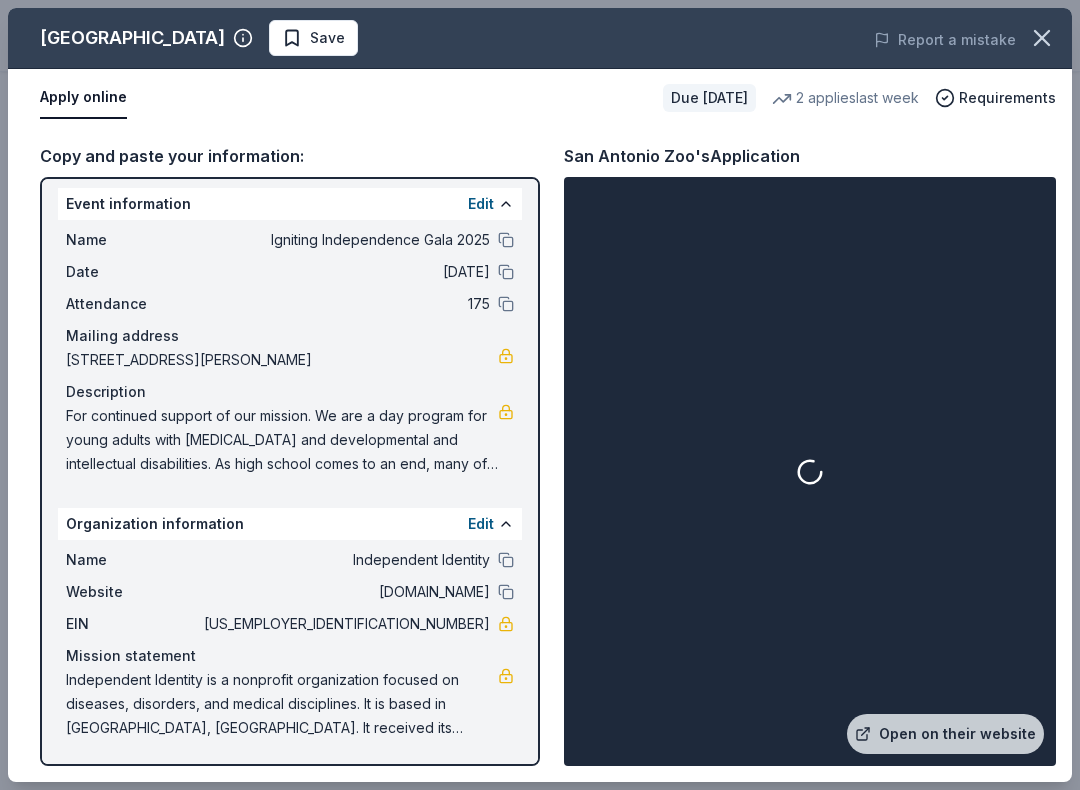 click on "175" at bounding box center [345, 304] 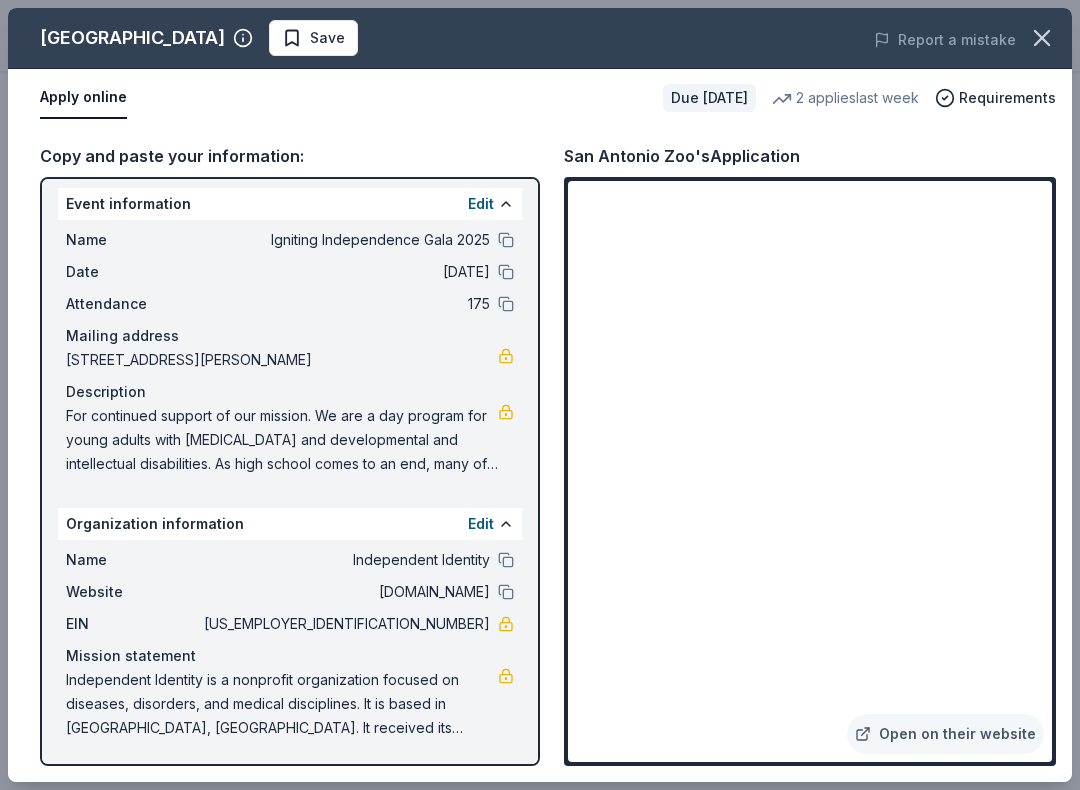 click on "Name Igniting Independence Gala 2025 Date [DATE] Attendance 175 Mailing address [STREET_ADDRESS][PERSON_NAME] Description For continued support of our mission. We are a day program for young adults with [MEDICAL_DATA] and developmental and intellectual disabilities. As high school comes to an end, many of these young adults are left with no where to go. We accept clients of all abilities, including those with challenging behaviors, with a goal of working on skills to increase independence and quality of life. This fundraiser helps the program be affordable to all families." at bounding box center [290, 352] 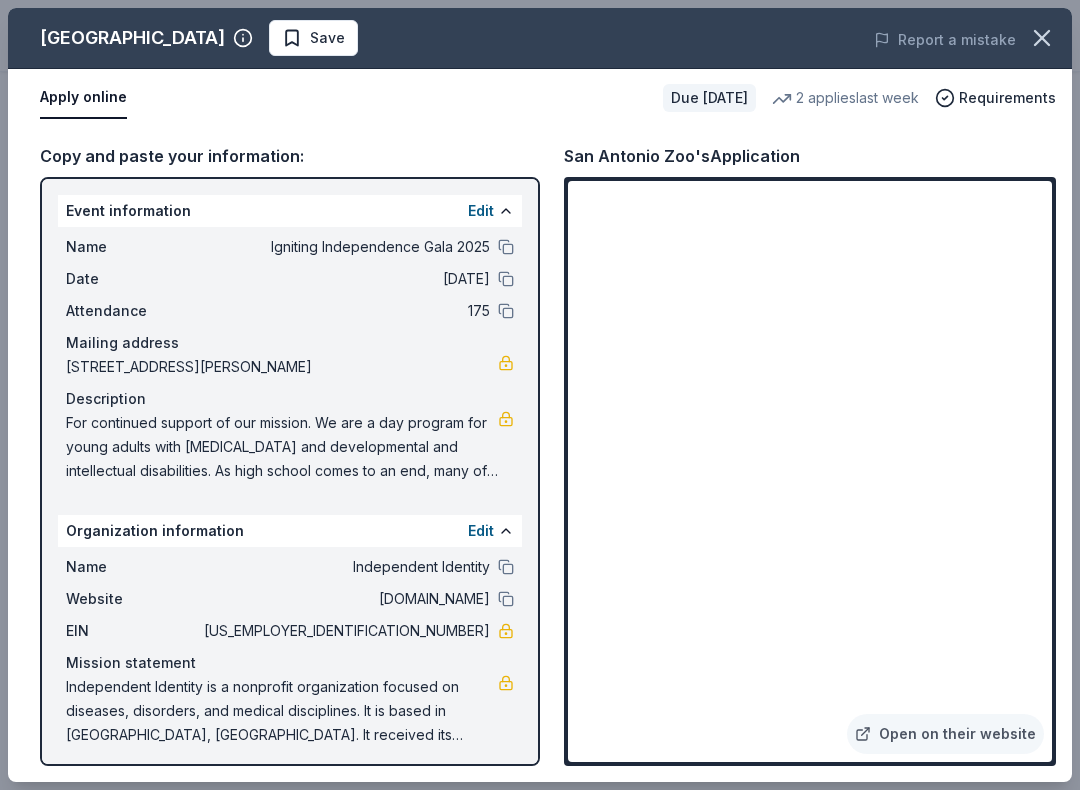 scroll, scrollTop: 0, scrollLeft: 0, axis: both 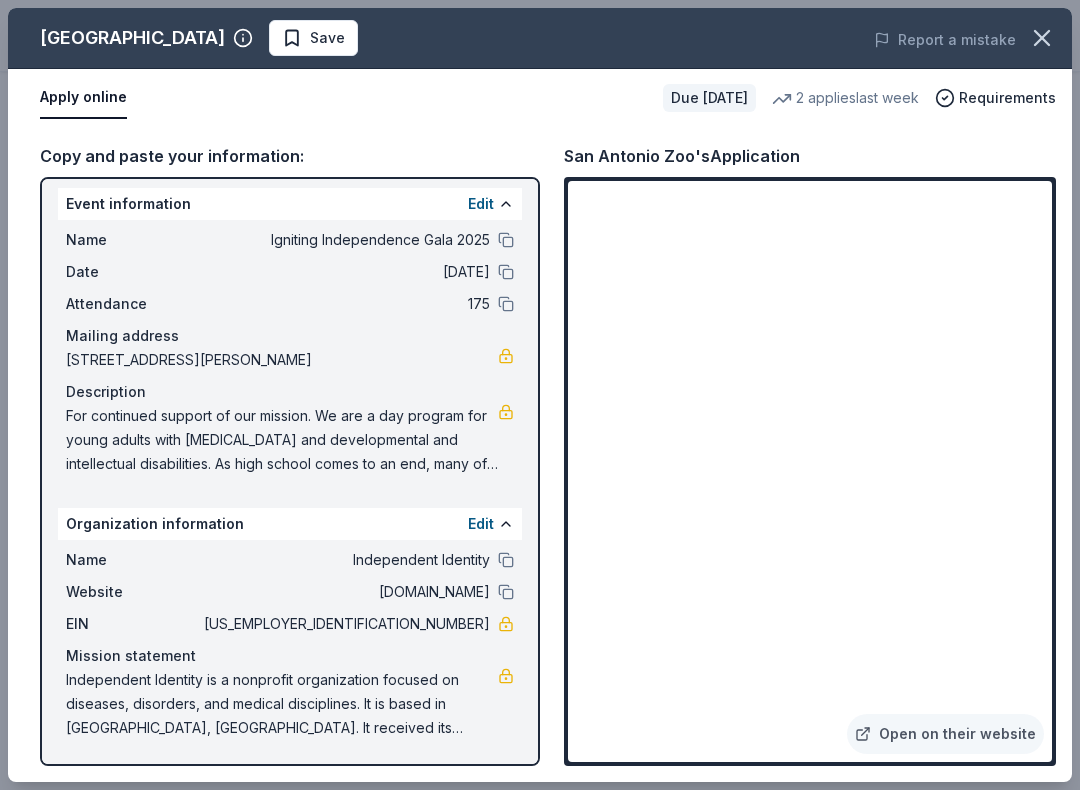 click on "175" at bounding box center (345, 304) 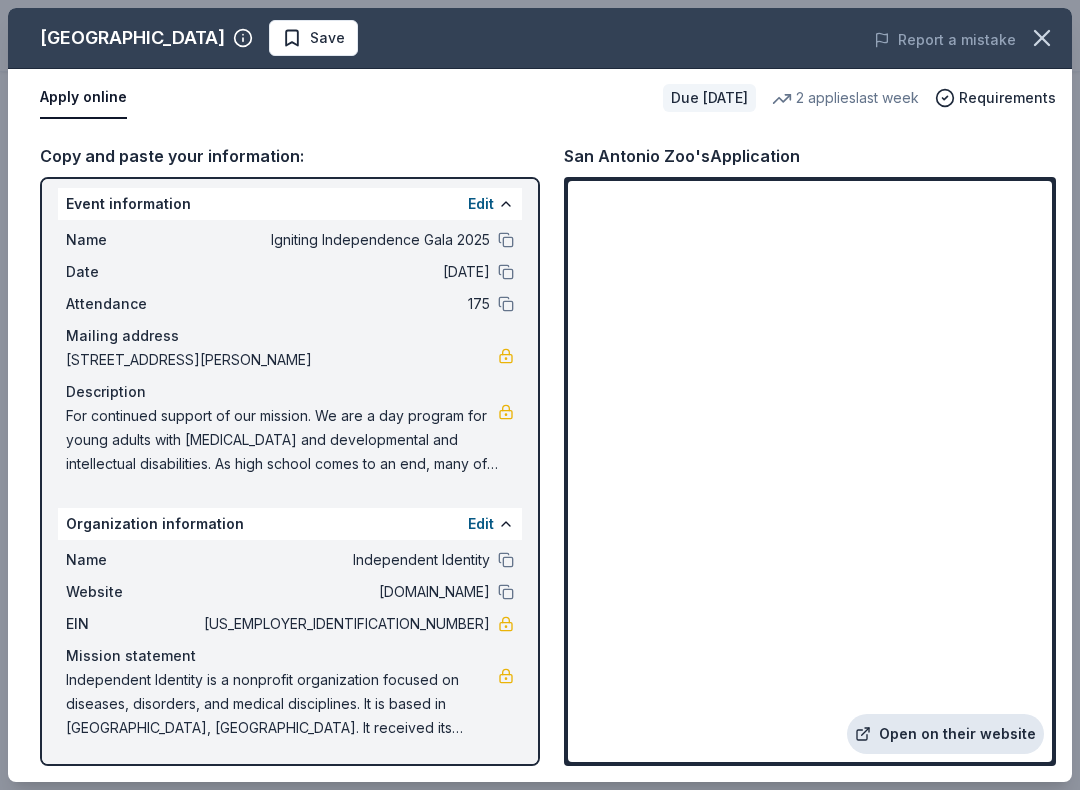 click on "Open on their website" at bounding box center (945, 734) 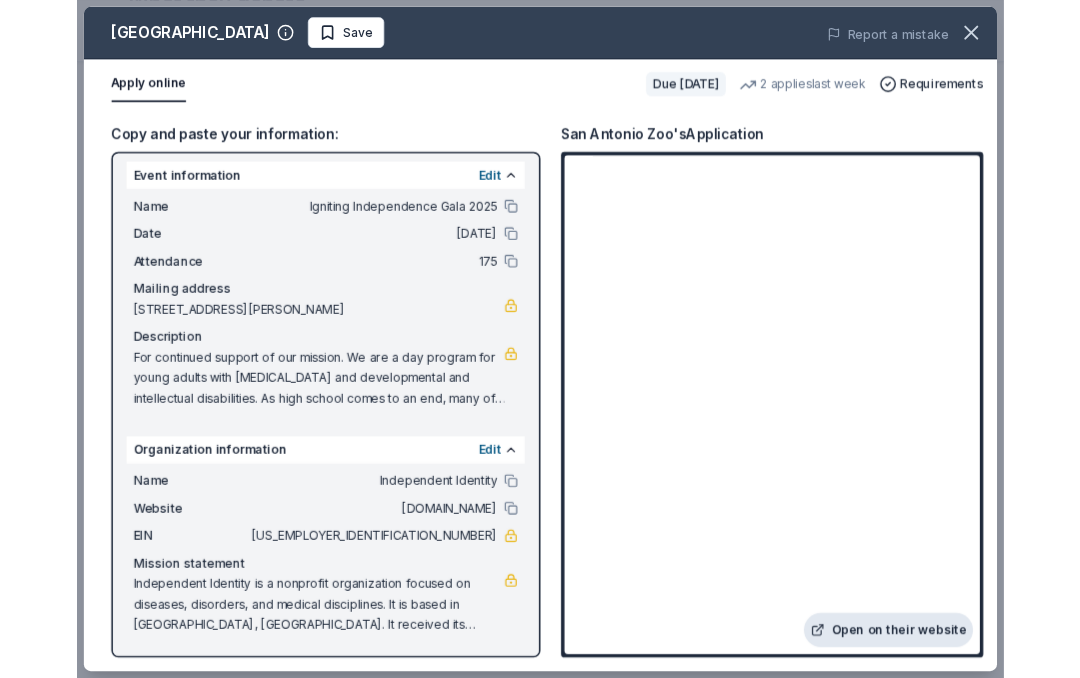 scroll, scrollTop: 964, scrollLeft: 0, axis: vertical 